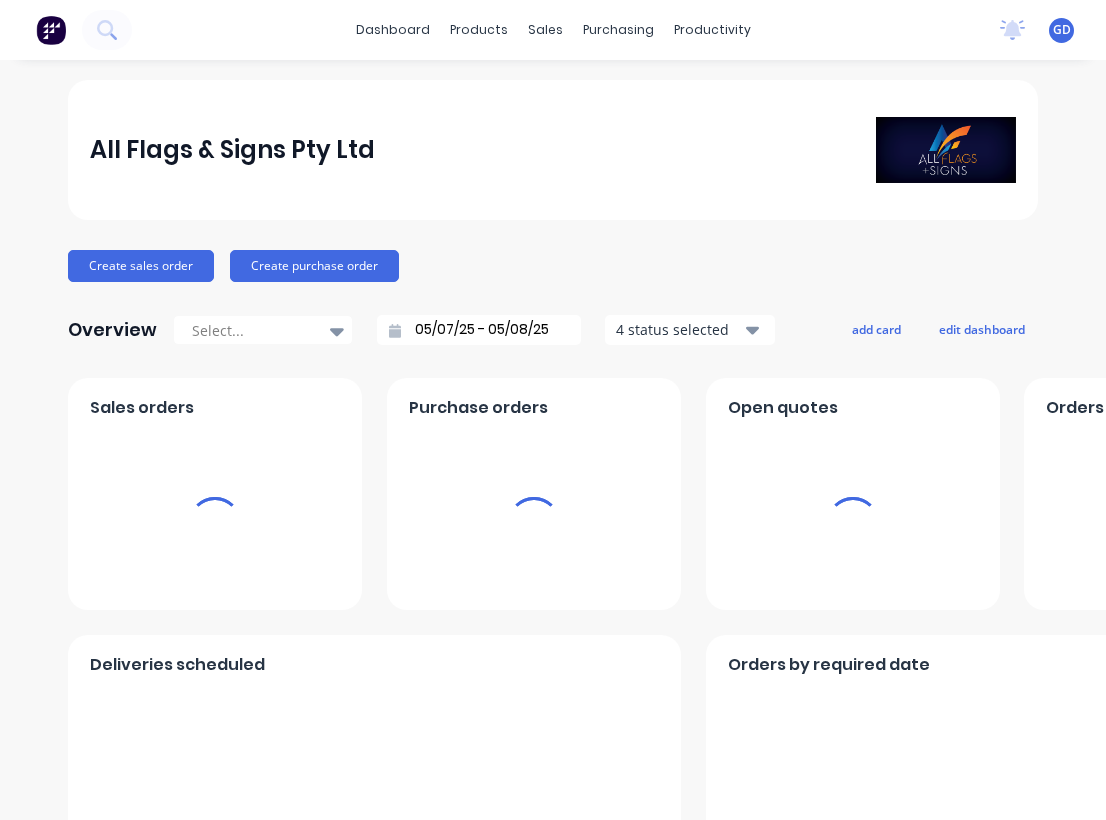 scroll, scrollTop: 0, scrollLeft: 0, axis: both 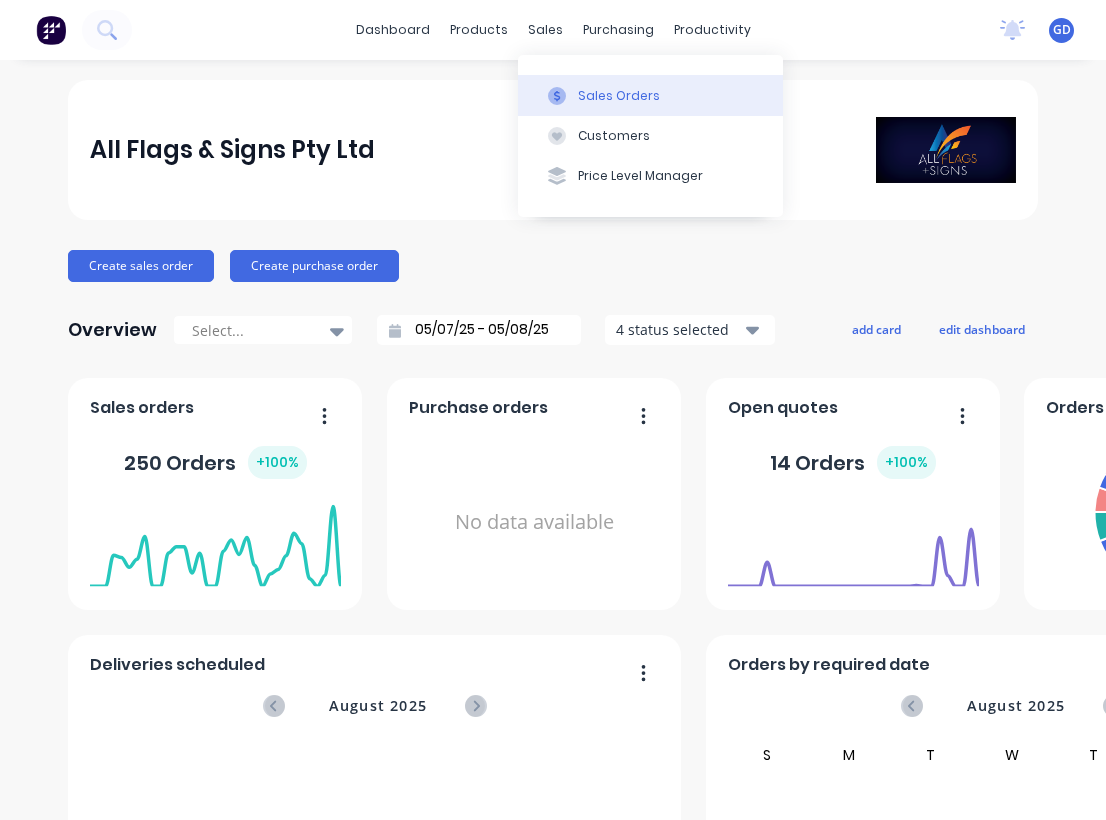 click on "Sales Orders" at bounding box center [619, 96] 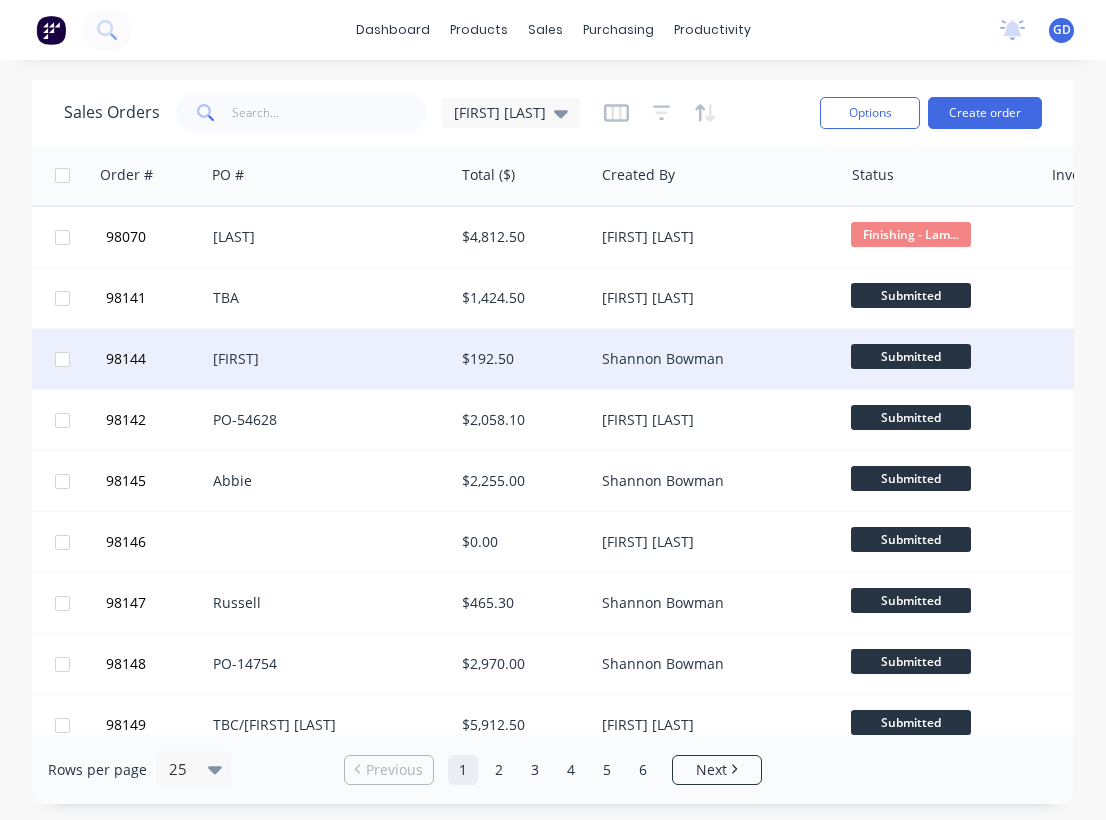 scroll, scrollTop: 0, scrollLeft: 460, axis: horizontal 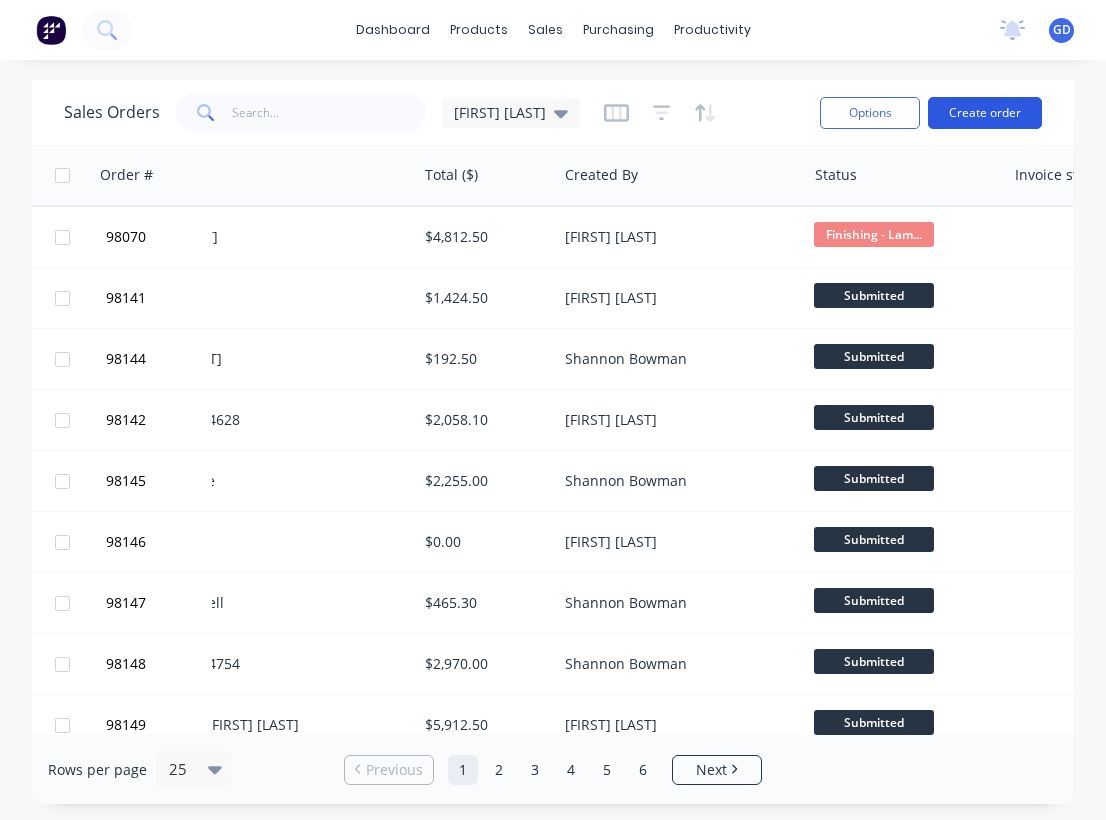 click on "Create order" at bounding box center [985, 113] 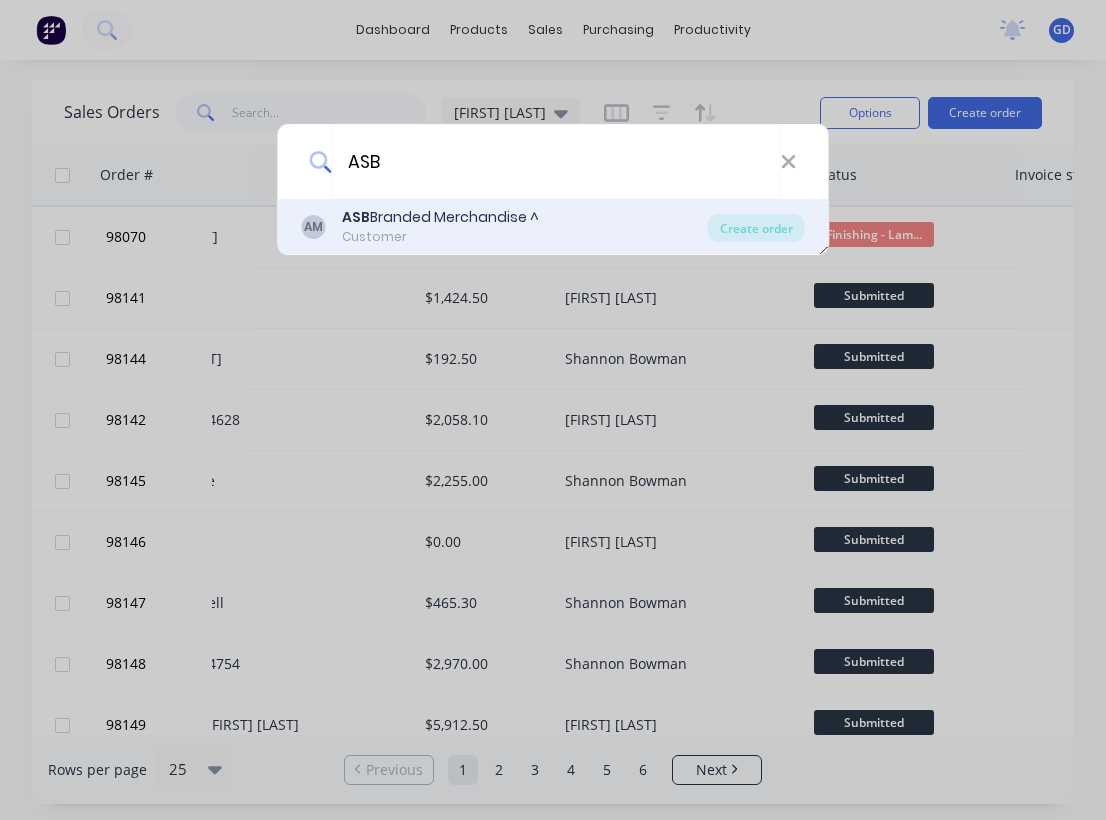 type on "ASB" 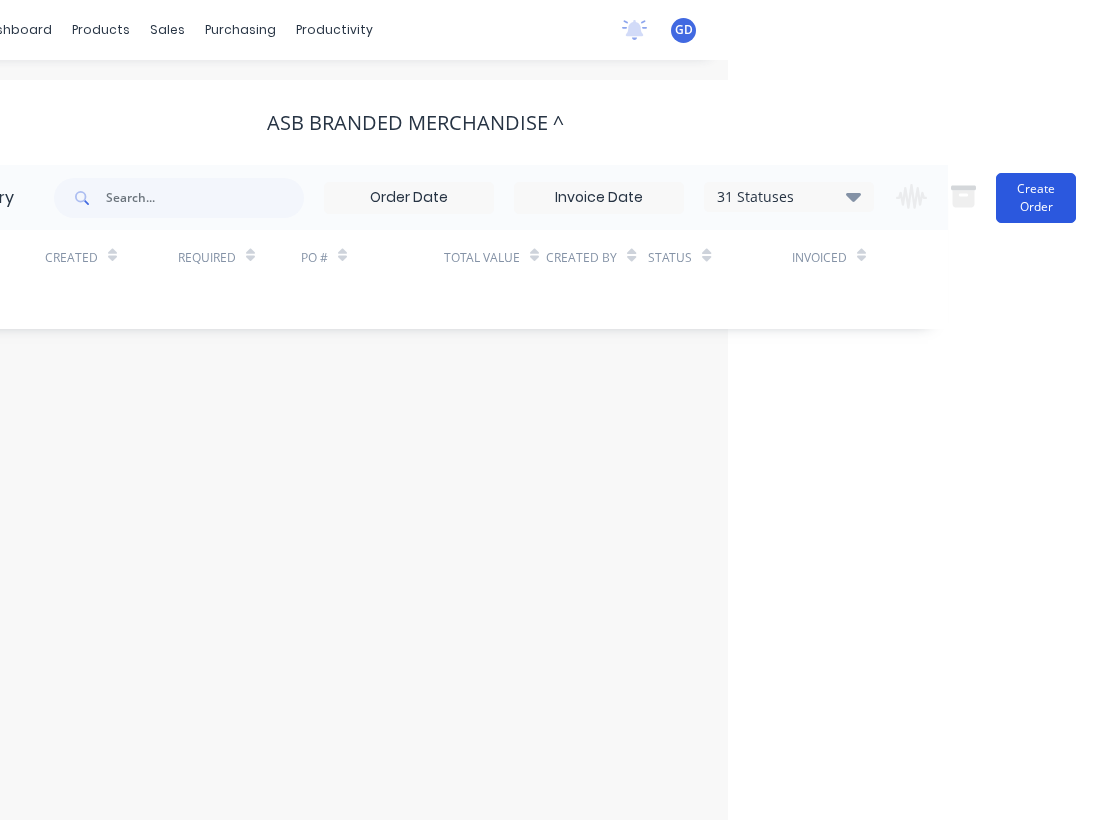 scroll, scrollTop: 0, scrollLeft: 378, axis: horizontal 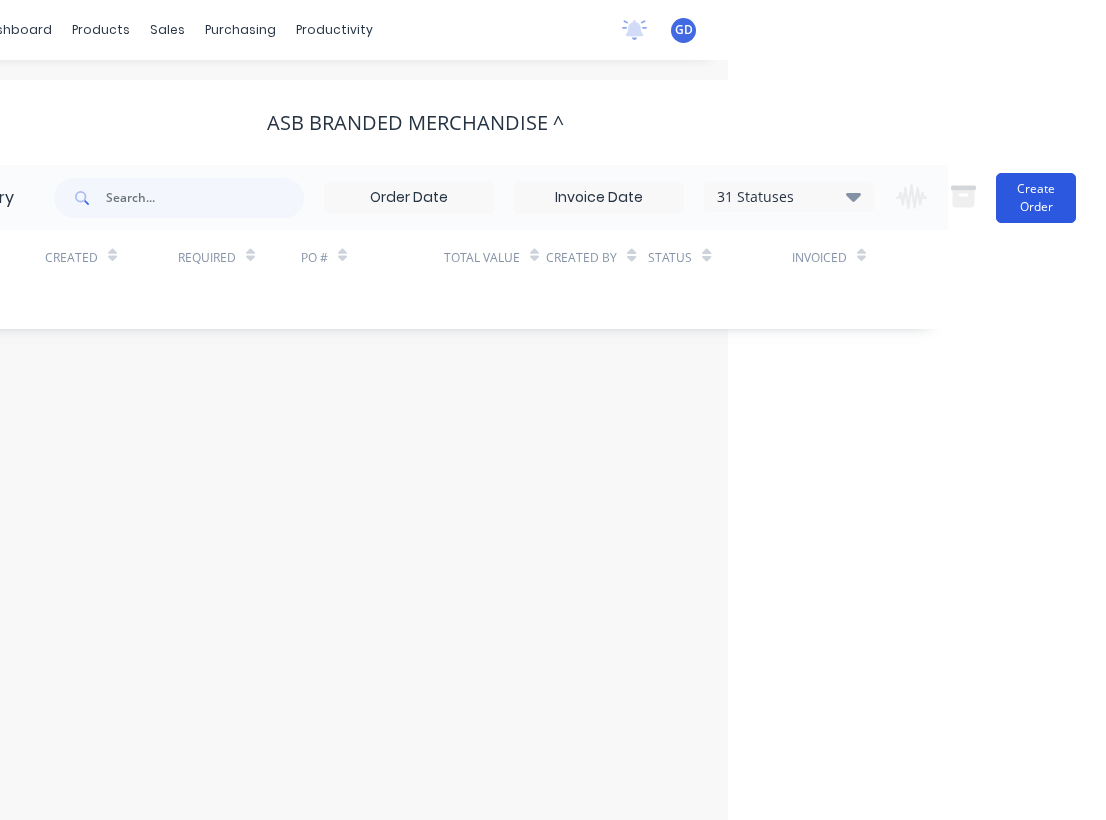 click on "Create Order" at bounding box center (1036, 198) 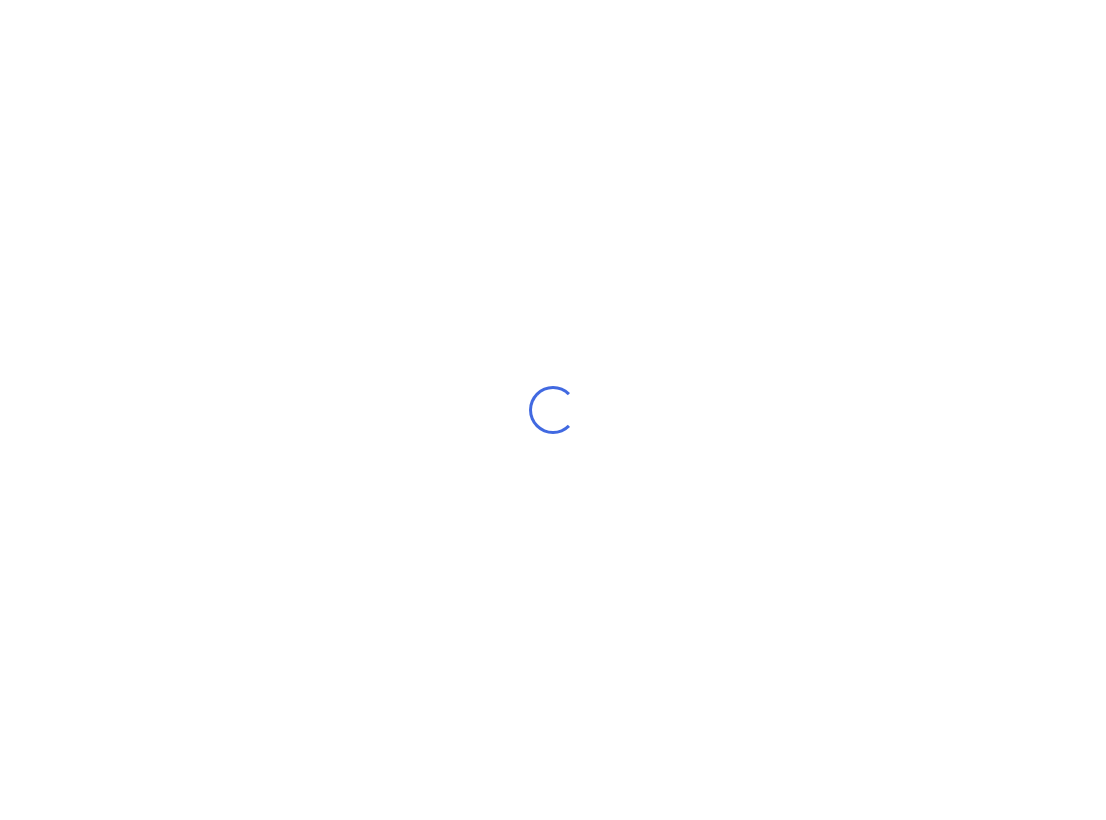 scroll, scrollTop: 0, scrollLeft: 0, axis: both 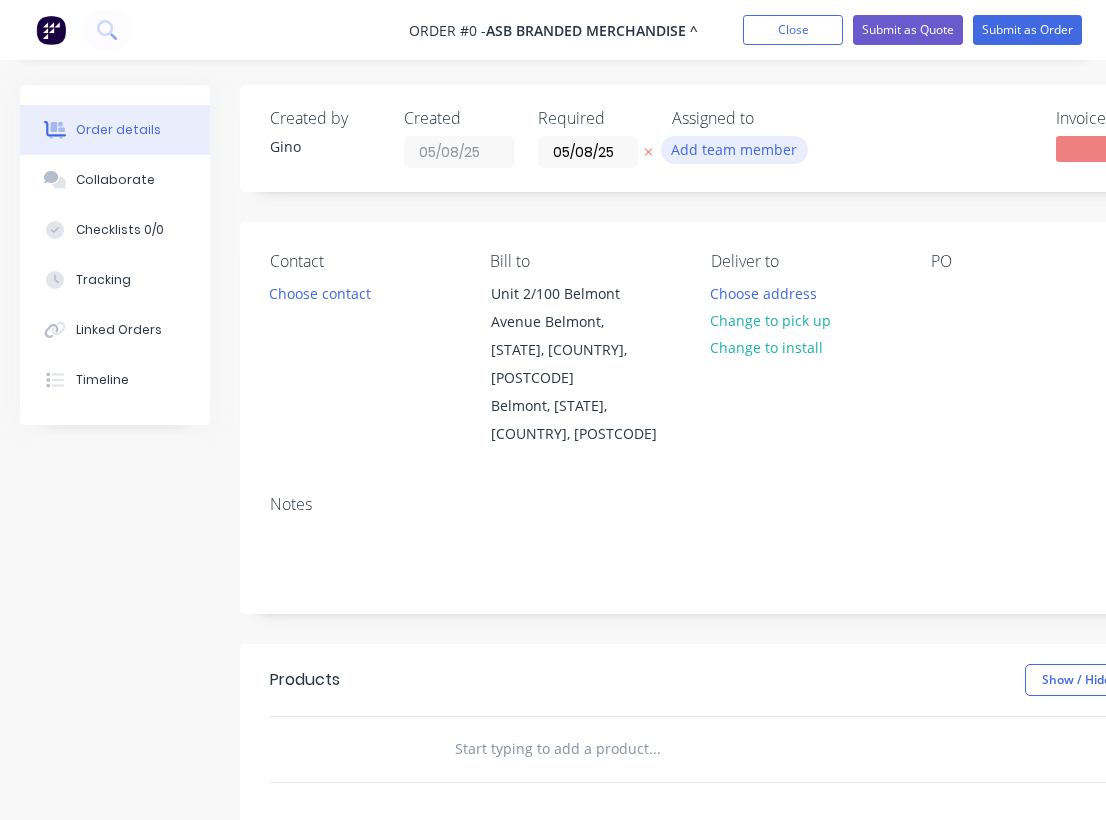 click on "Add team member" at bounding box center [734, 149] 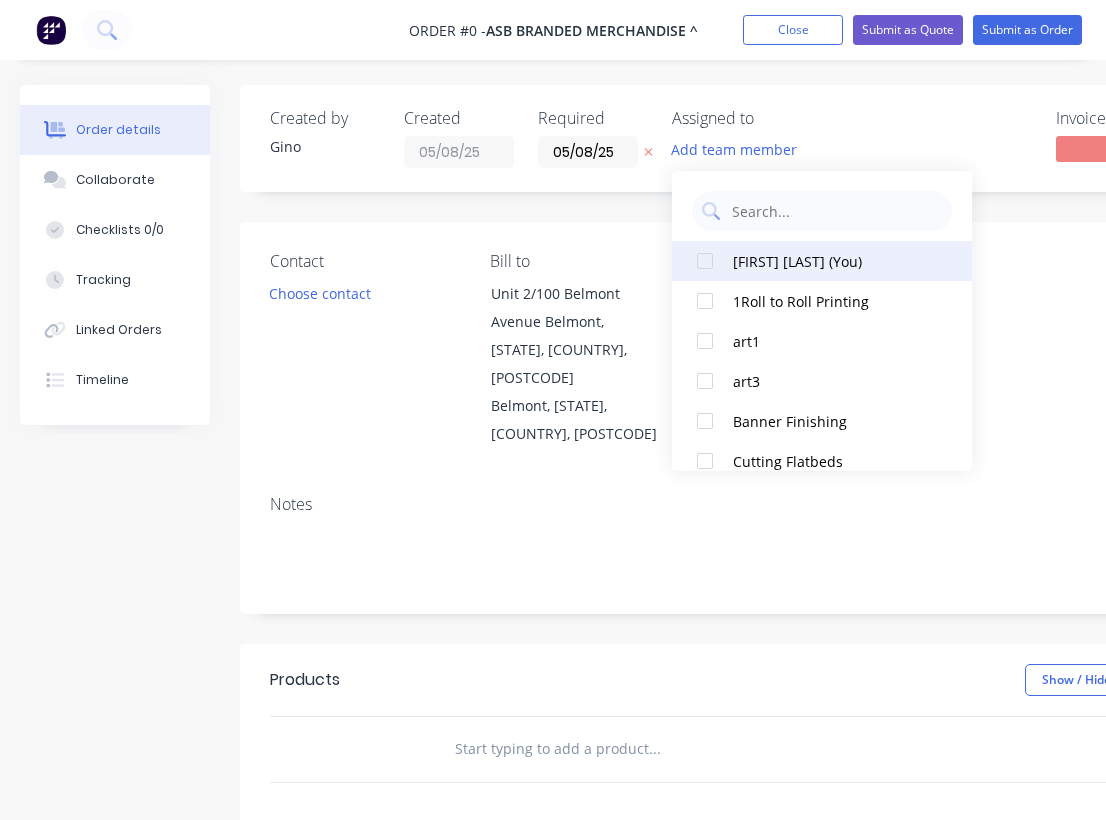 click at bounding box center [705, 261] 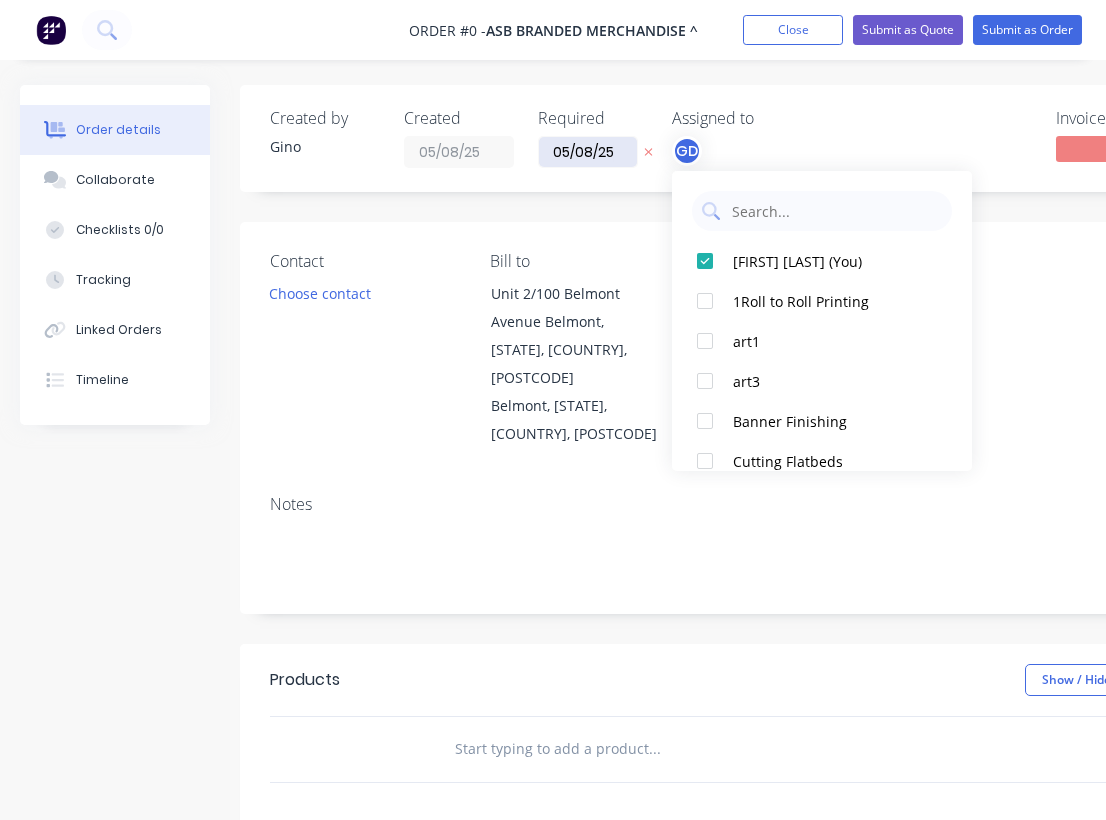 click on "Order details Collaborate Checklists 0/0 Tracking Linked Orders Timeline   Order details   Collaborate   Checklists   Tracking   Linked Orders   Timeline Created by [FIRST] Created 05/08/25 Required 05/08/25 Assigned to GD Invoiced No Status Draft Contact Choose contact Bill to Unit 2/100 Belmont Avenue  Belmont, [STATE], [COUNTRY], [POSTCODE] Deliver to Choose address Change to pick up Change to install PO Labels Add labels Notes Products Show / Hide columns Add product     add delivery fee add markup add discount Labour $0.00 Sub total $0.00 Margin $0.00  ( 0 %) Tax $0.00 Total $0.00" at bounding box center [695, 689] 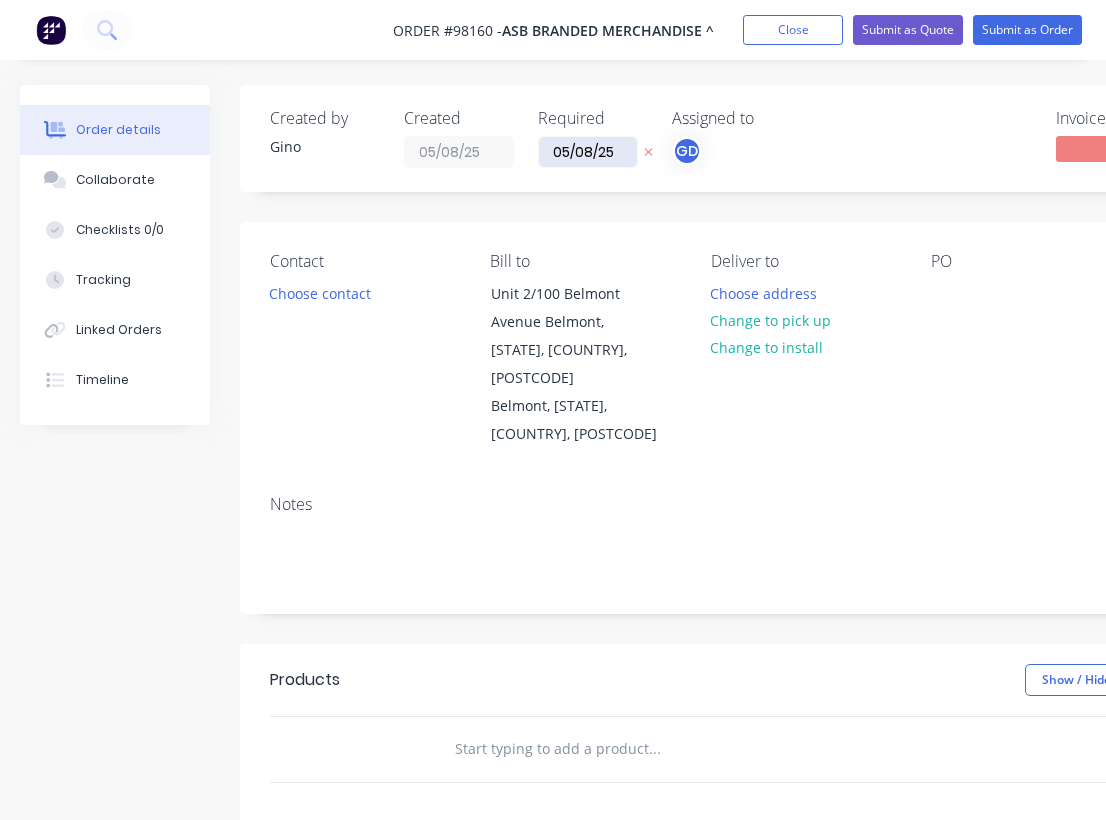 click on "05/08/25" at bounding box center (588, 152) 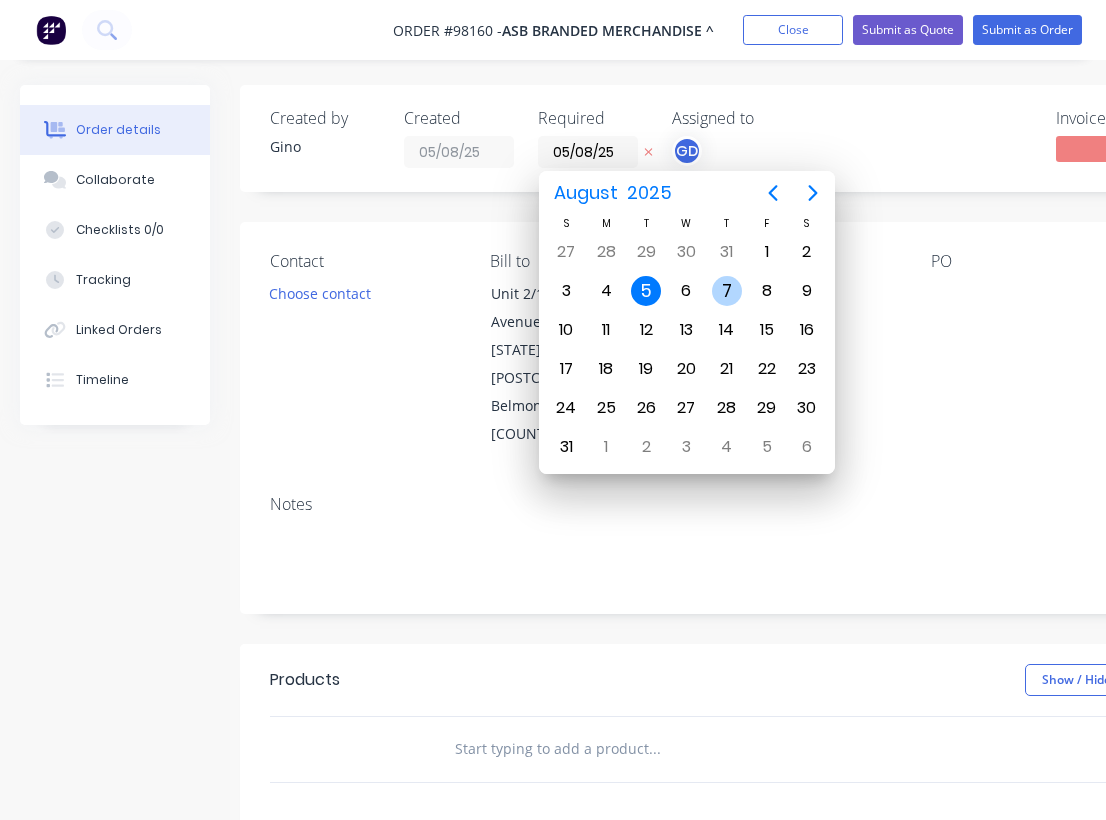 click on "7" at bounding box center (727, 291) 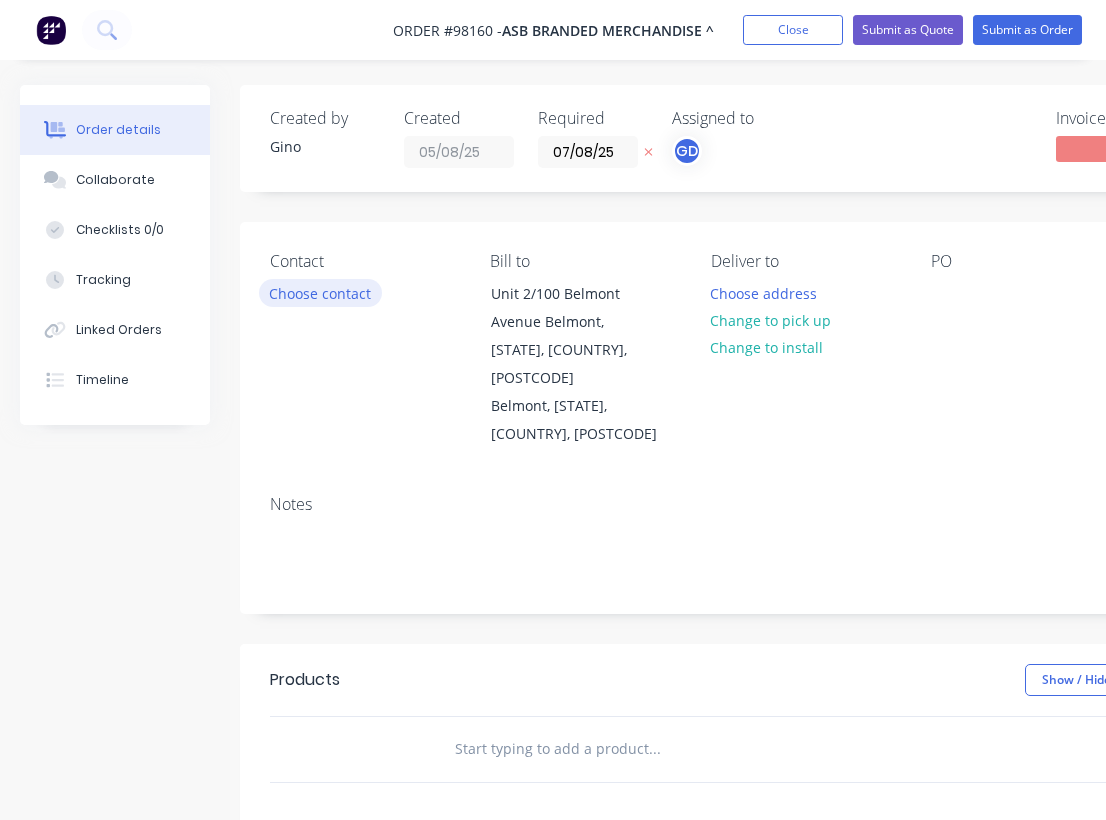 click on "Choose contact" at bounding box center [320, 292] 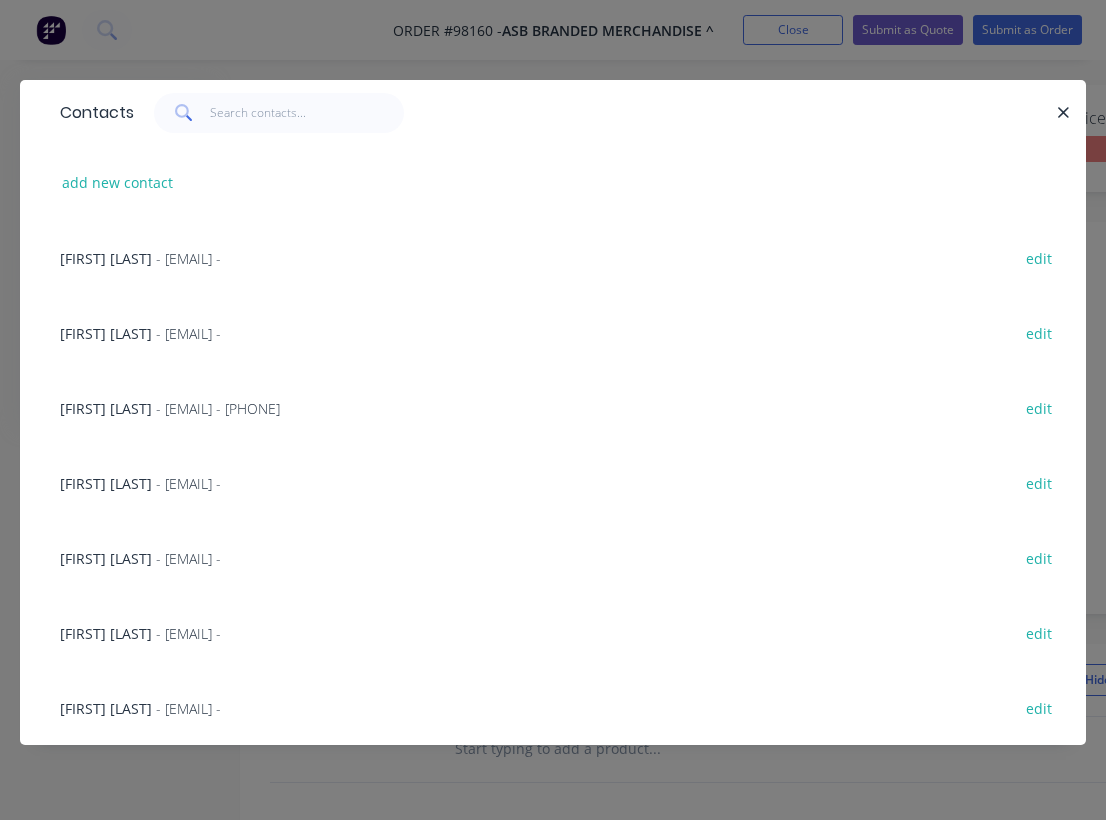 click on "[FIRST] [LAST]" at bounding box center [106, 408] 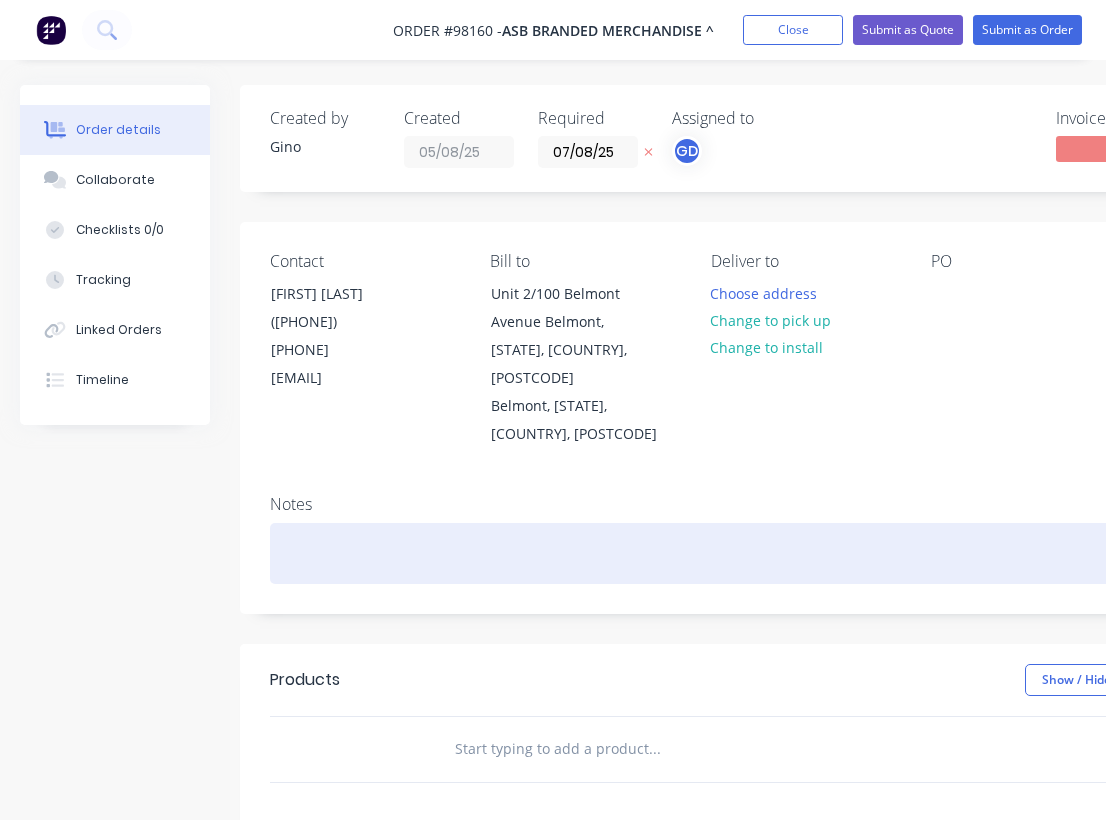 click at bounding box center [805, 553] 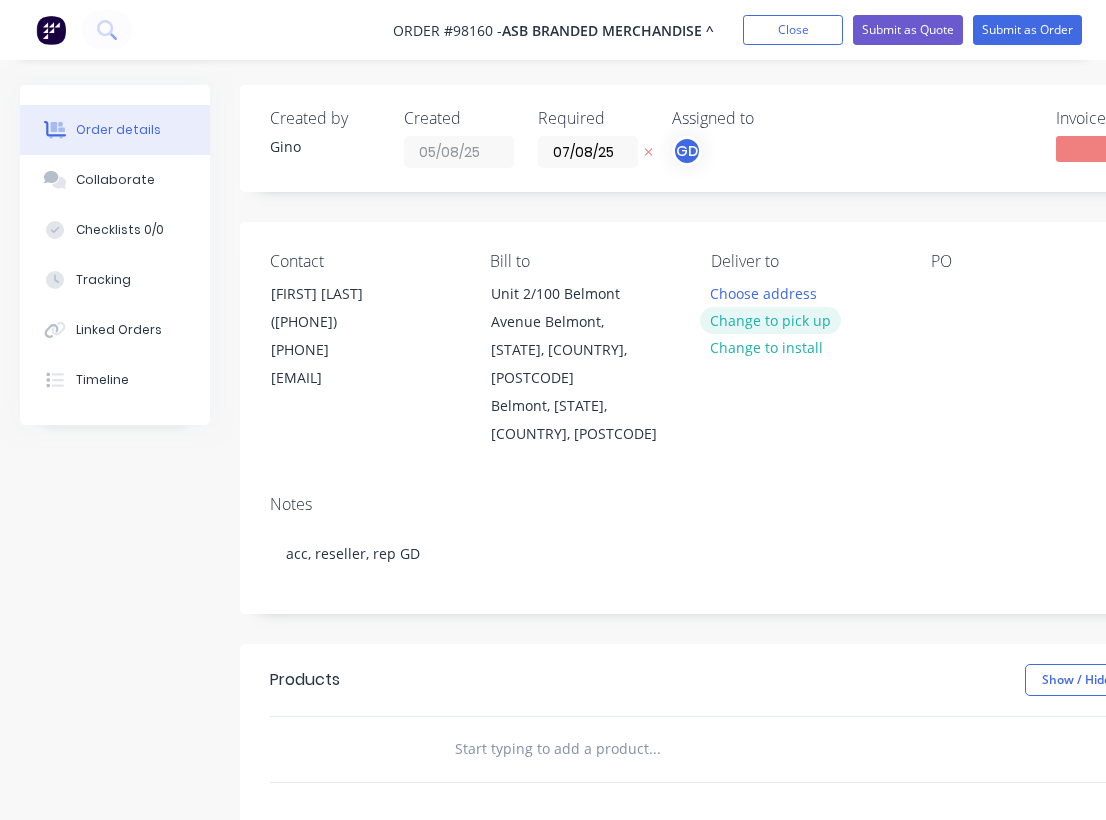 click on "Change to pick up" at bounding box center (771, 320) 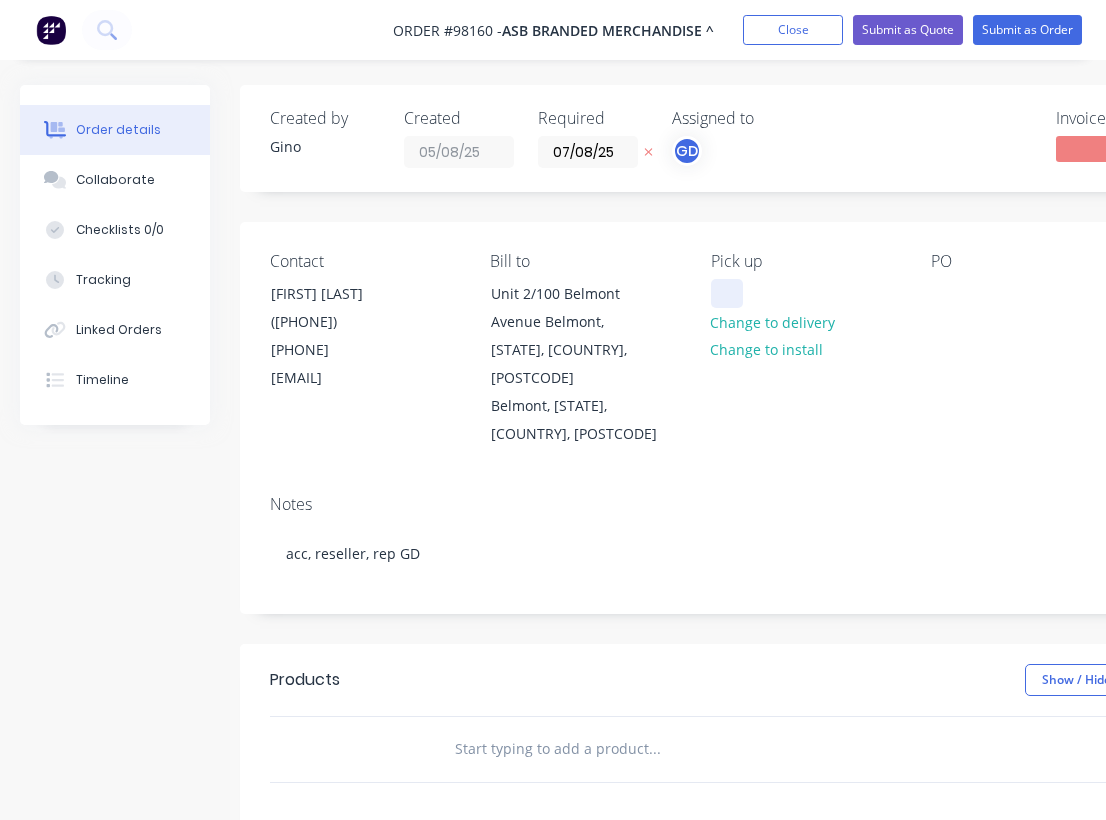 click at bounding box center (727, 293) 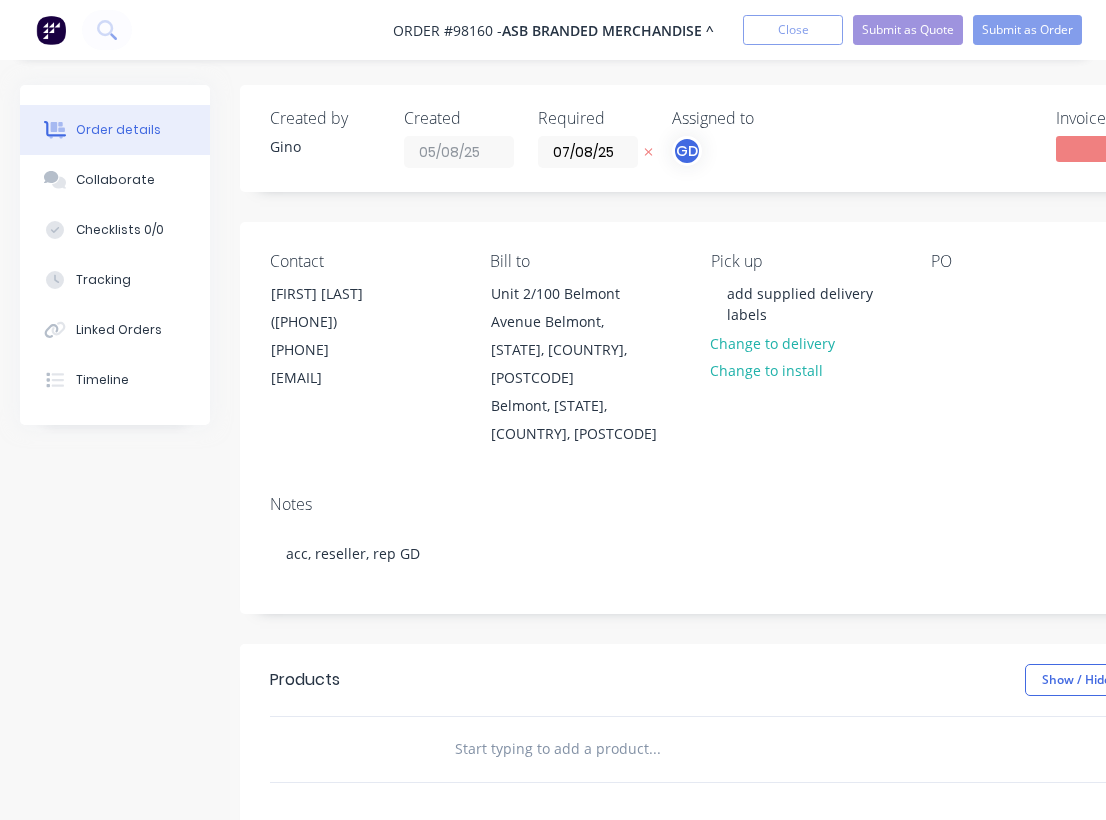 click on "Contact [FIRST] [LAST] ([PHONE]) [EMAIL] Bill to Unit 2/100 Belmont Avenue  Belmont, [STATE], [COUNTRY], [POSTCODE] Pick up add supplied delivery labels Change to delivery Change to install PO Labels Add labels" at bounding box center (805, 350) 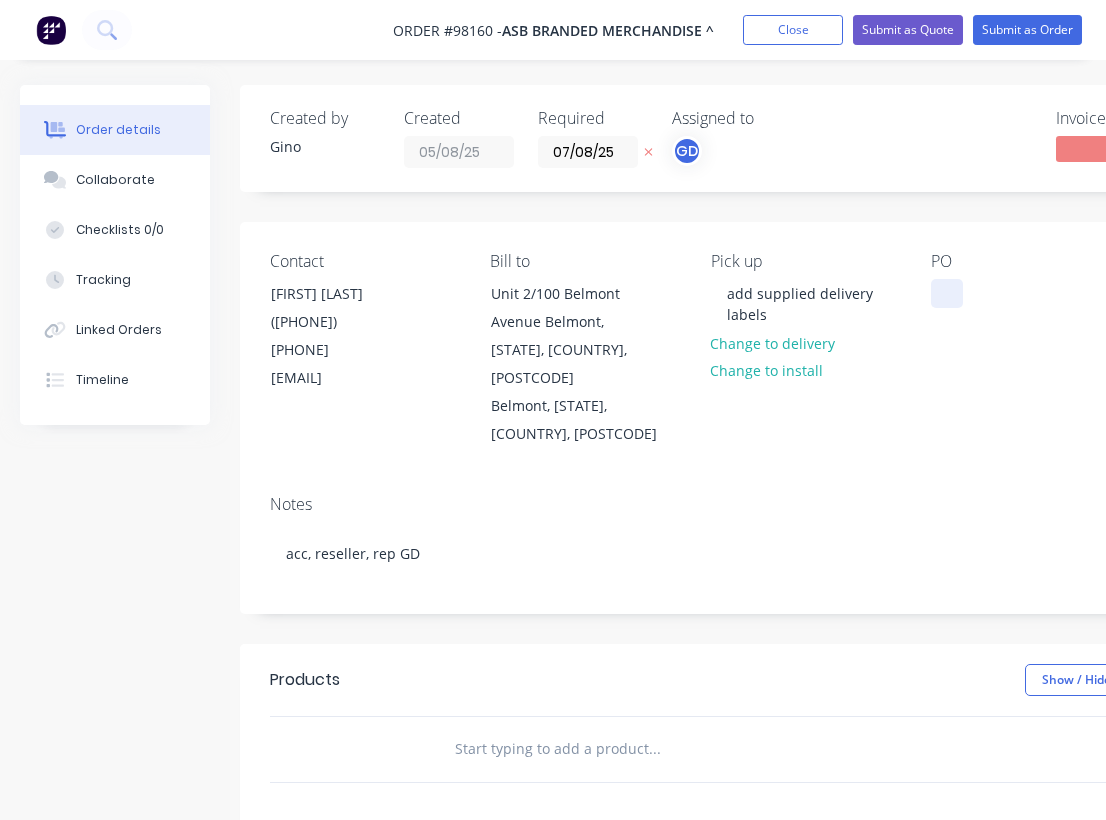 click at bounding box center [947, 293] 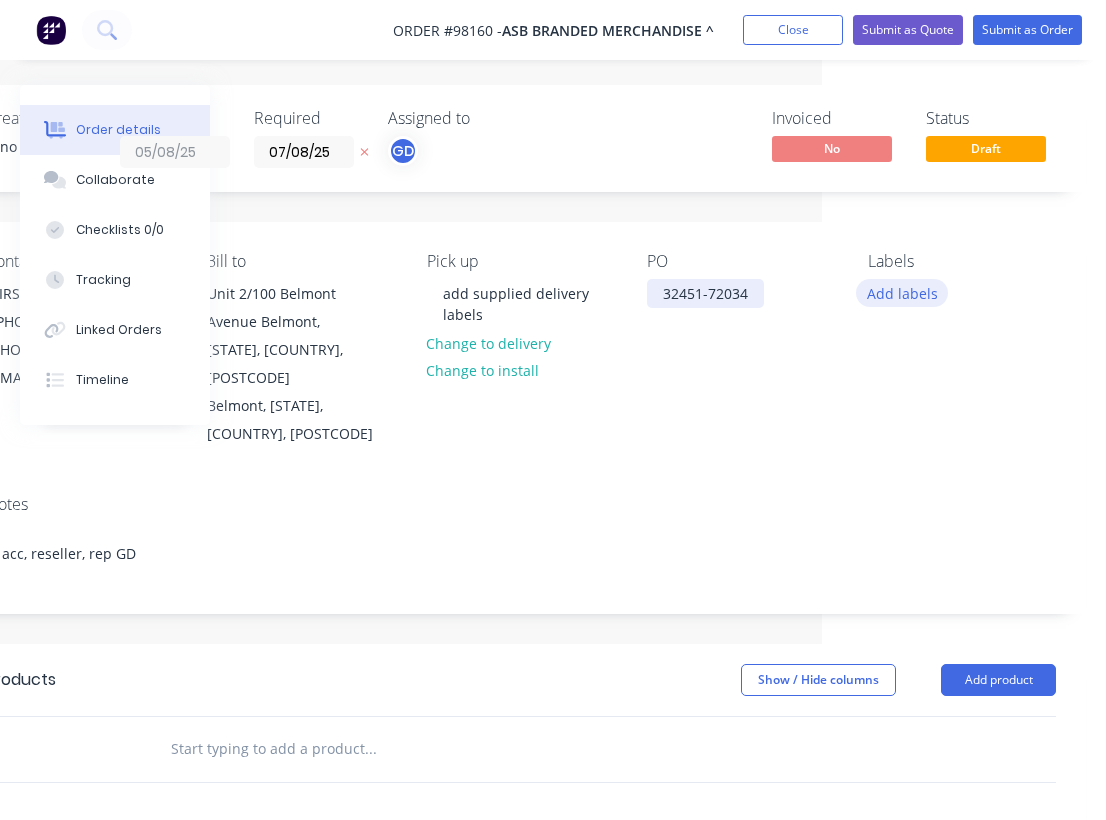 scroll, scrollTop: 0, scrollLeft: 284, axis: horizontal 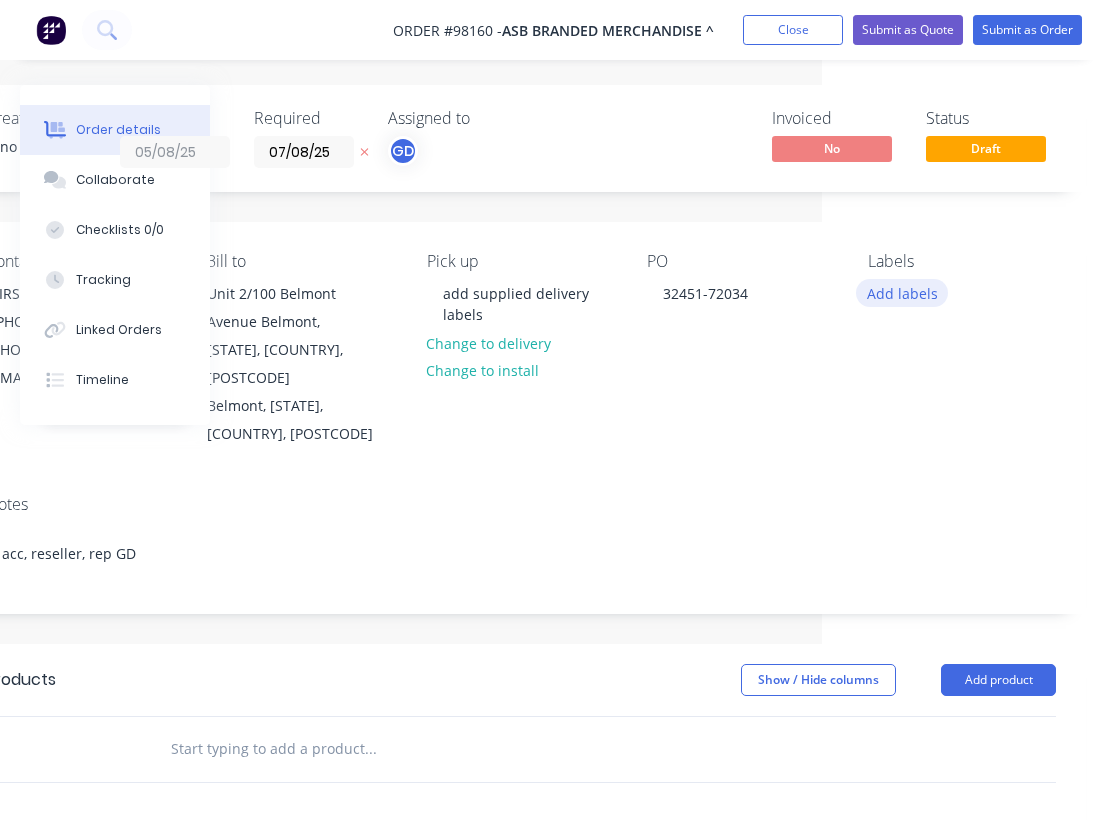 click on "Add labels" at bounding box center [902, 292] 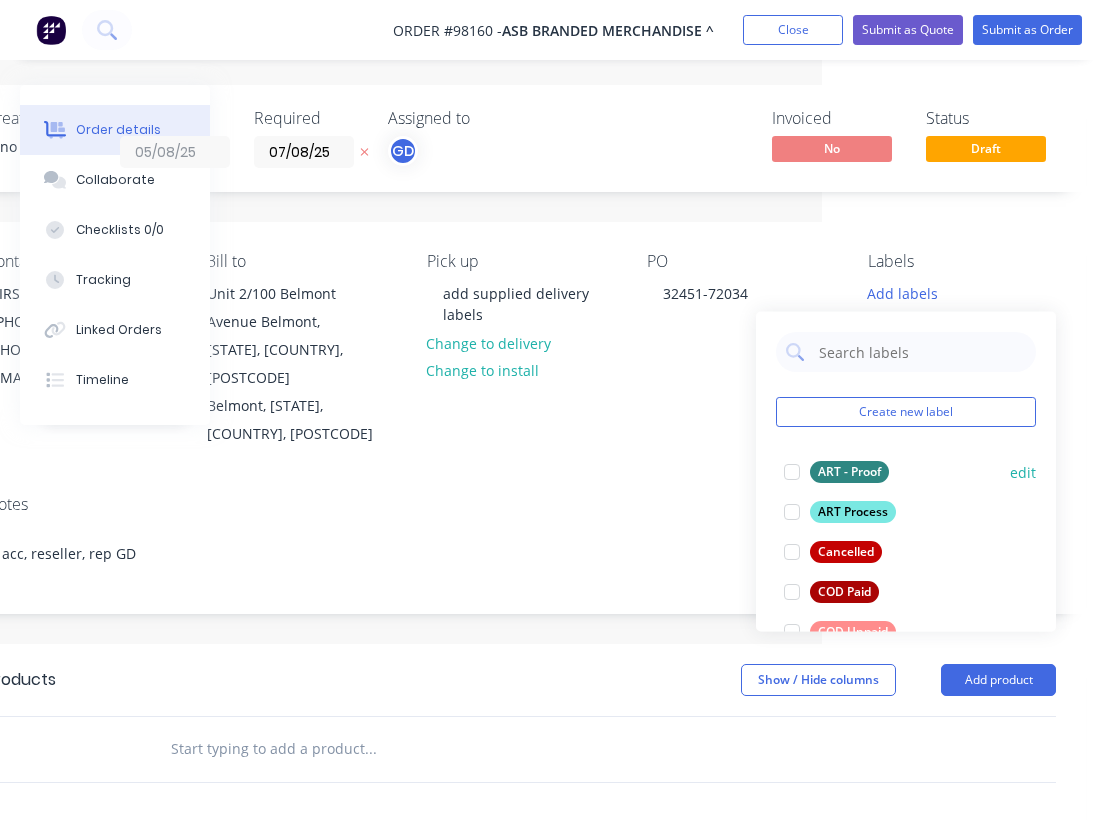 click on "ART - Proof" at bounding box center [849, 472] 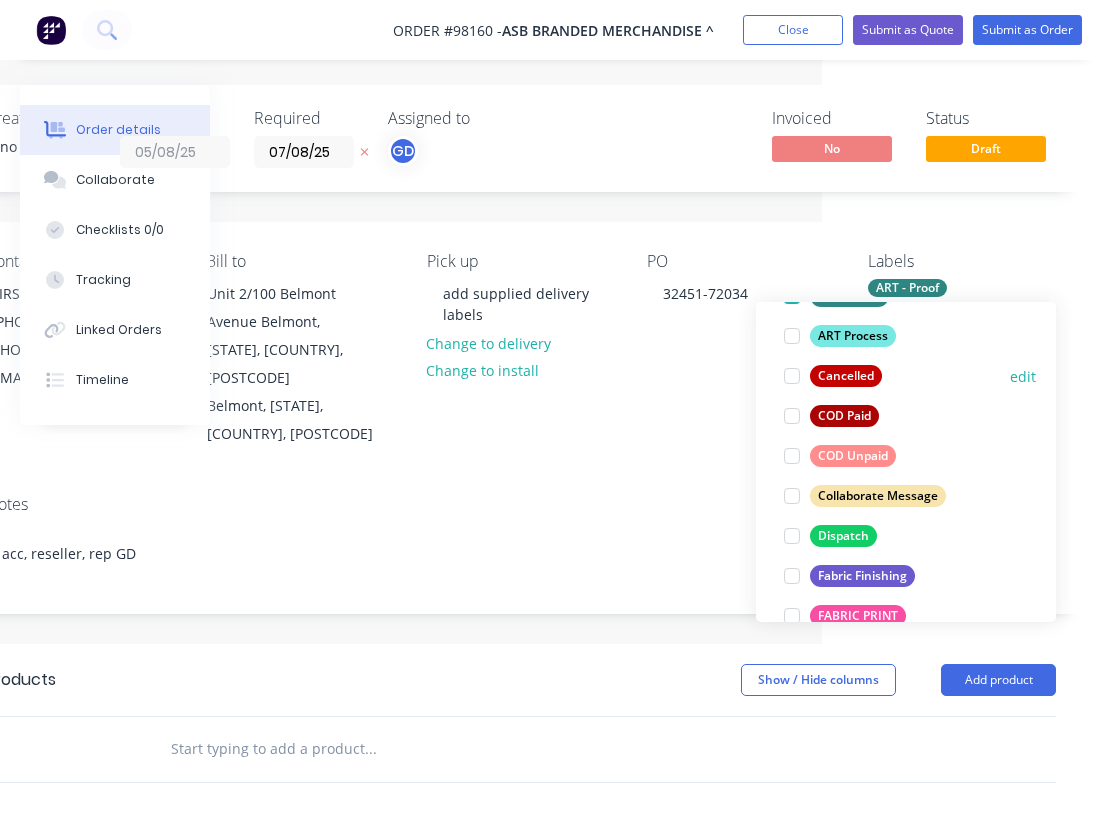 scroll, scrollTop: 168, scrollLeft: 0, axis: vertical 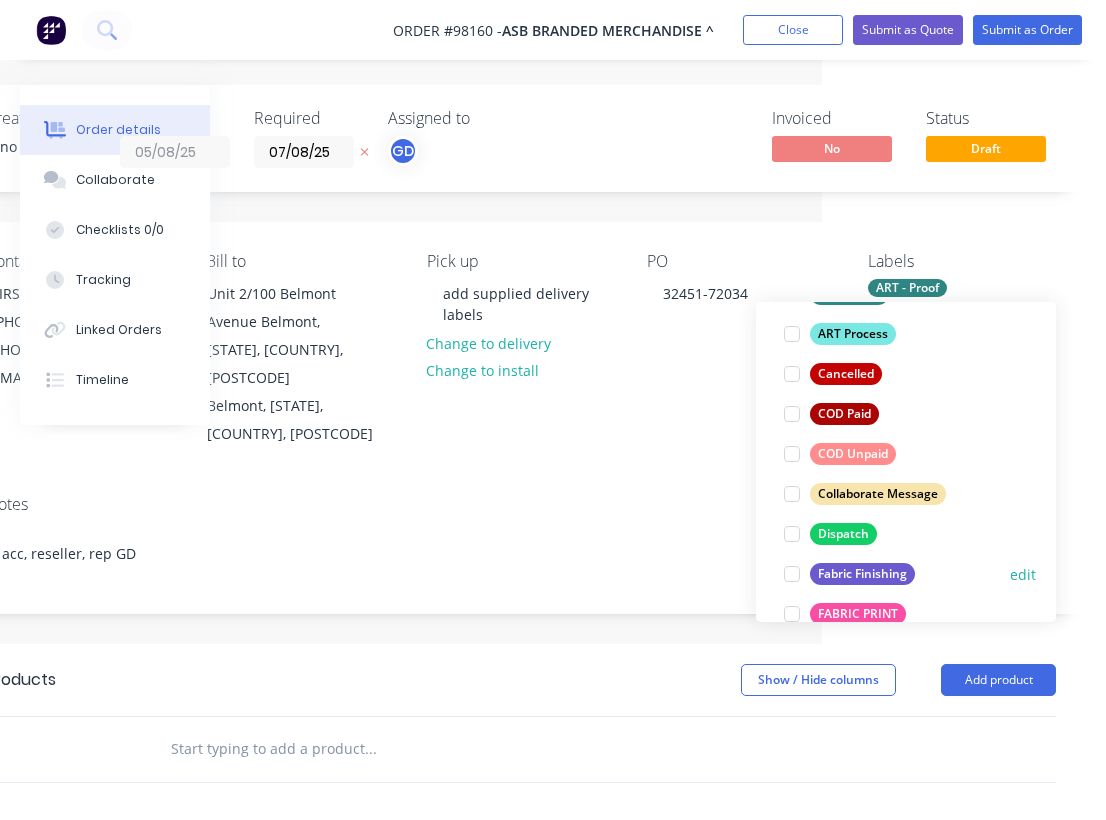 click on "Fabric Finishing" at bounding box center [862, 574] 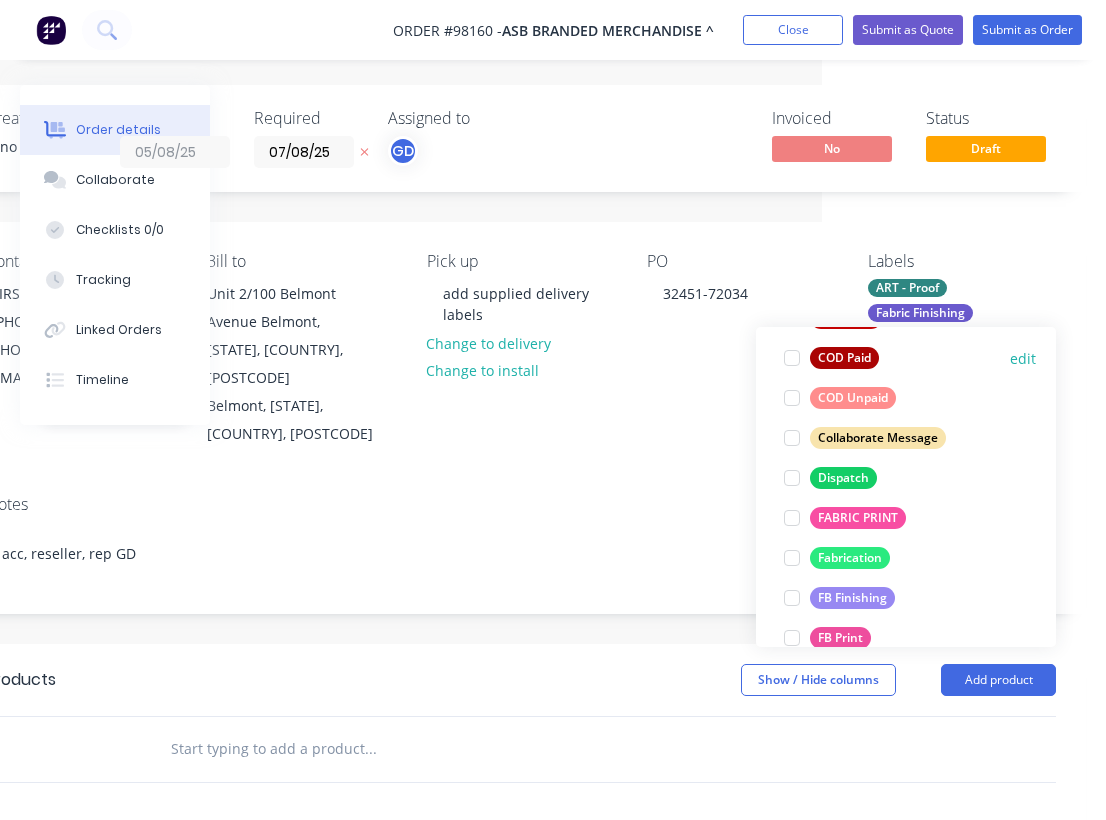 scroll, scrollTop: 290, scrollLeft: 0, axis: vertical 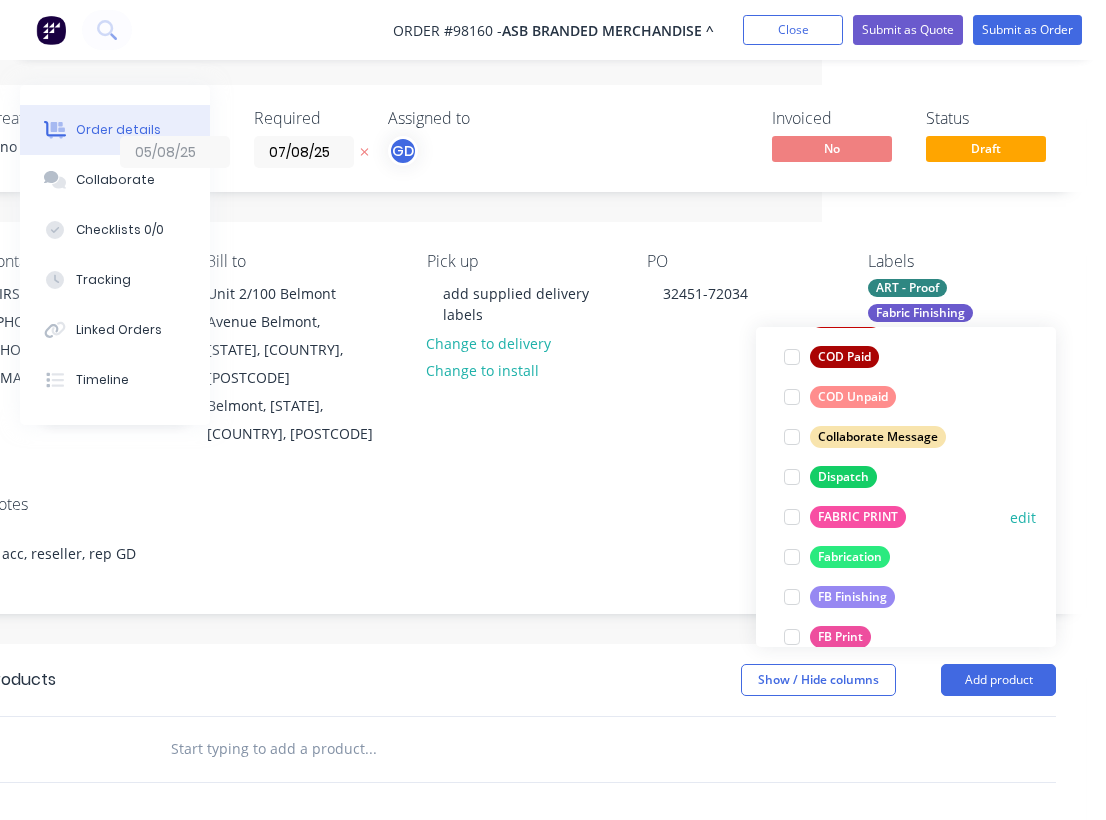 click on "FABRIC PRINT" at bounding box center (858, 517) 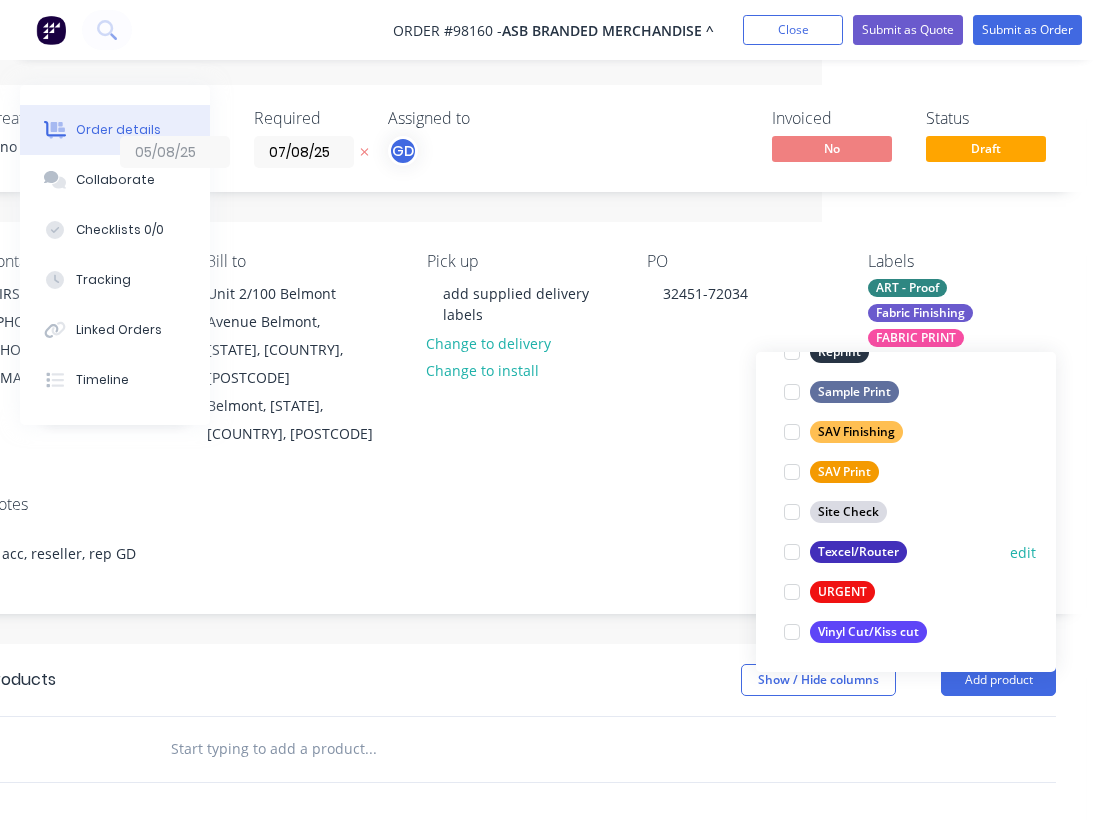 scroll, scrollTop: 960, scrollLeft: 0, axis: vertical 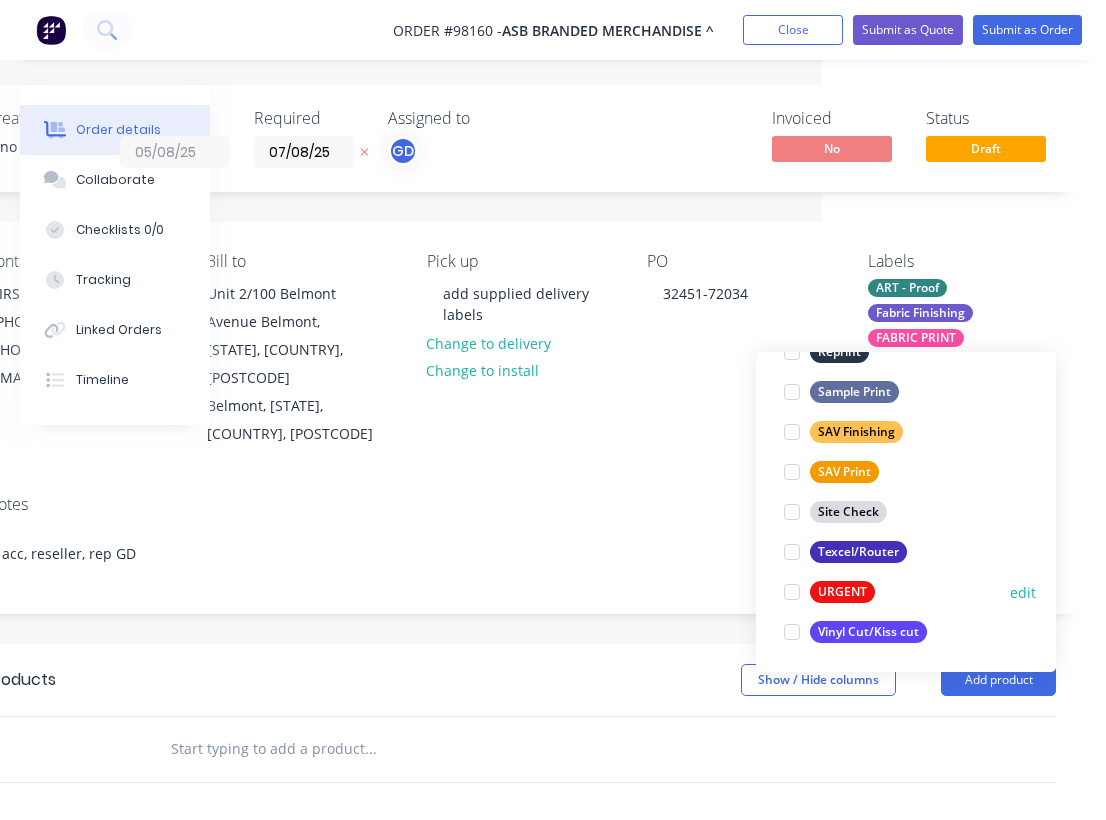 click on "URGENT" at bounding box center (842, 592) 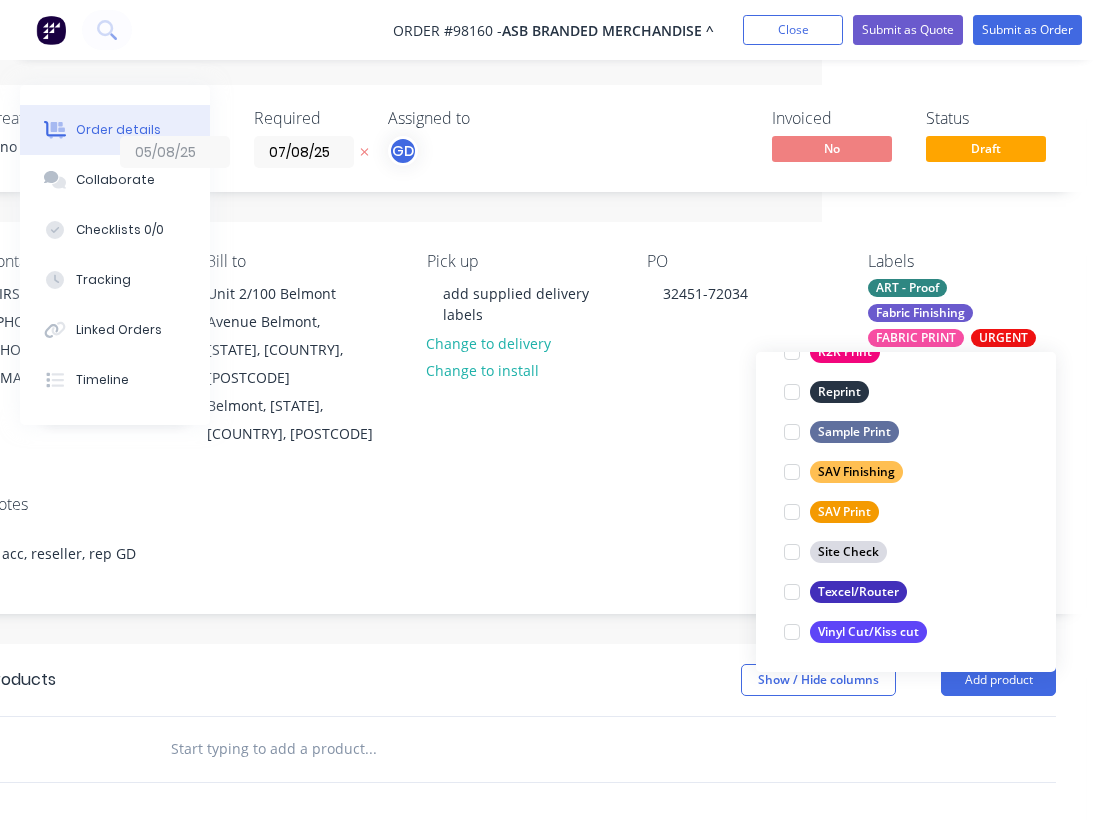 click on "Notes acc, reseller, rep GD" at bounding box center [521, 546] 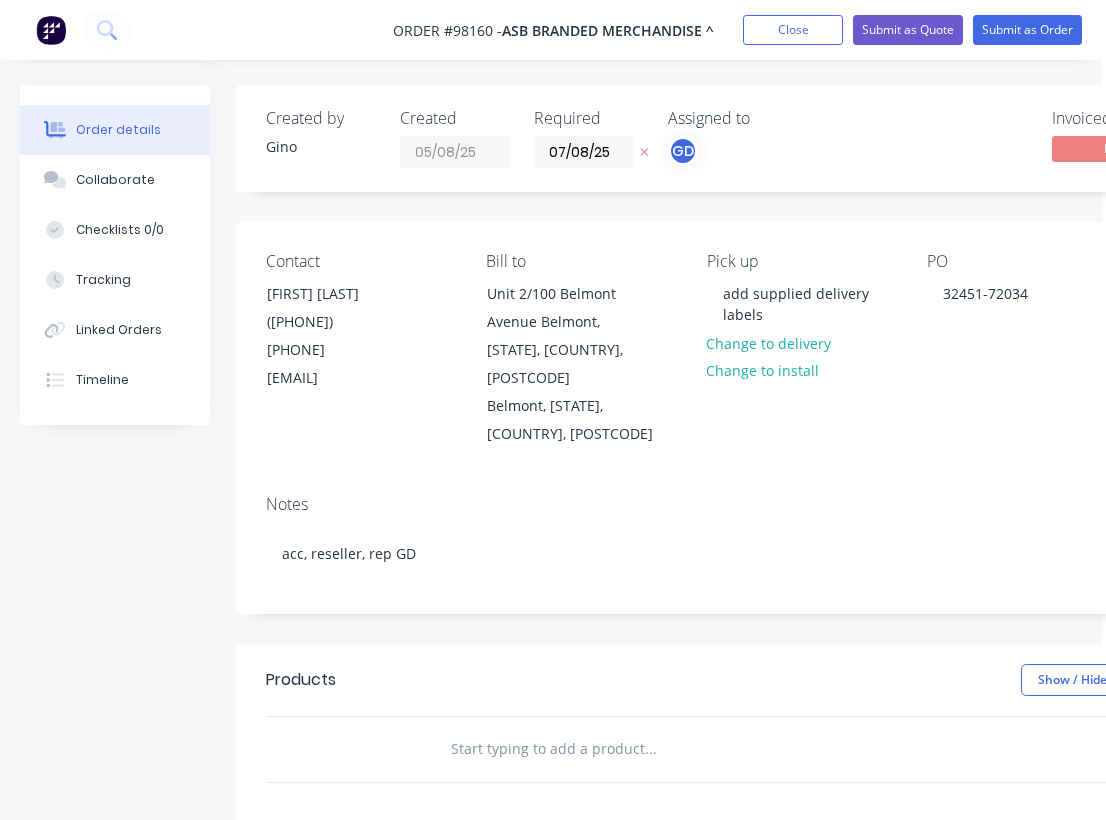 scroll, scrollTop: 0, scrollLeft: 0, axis: both 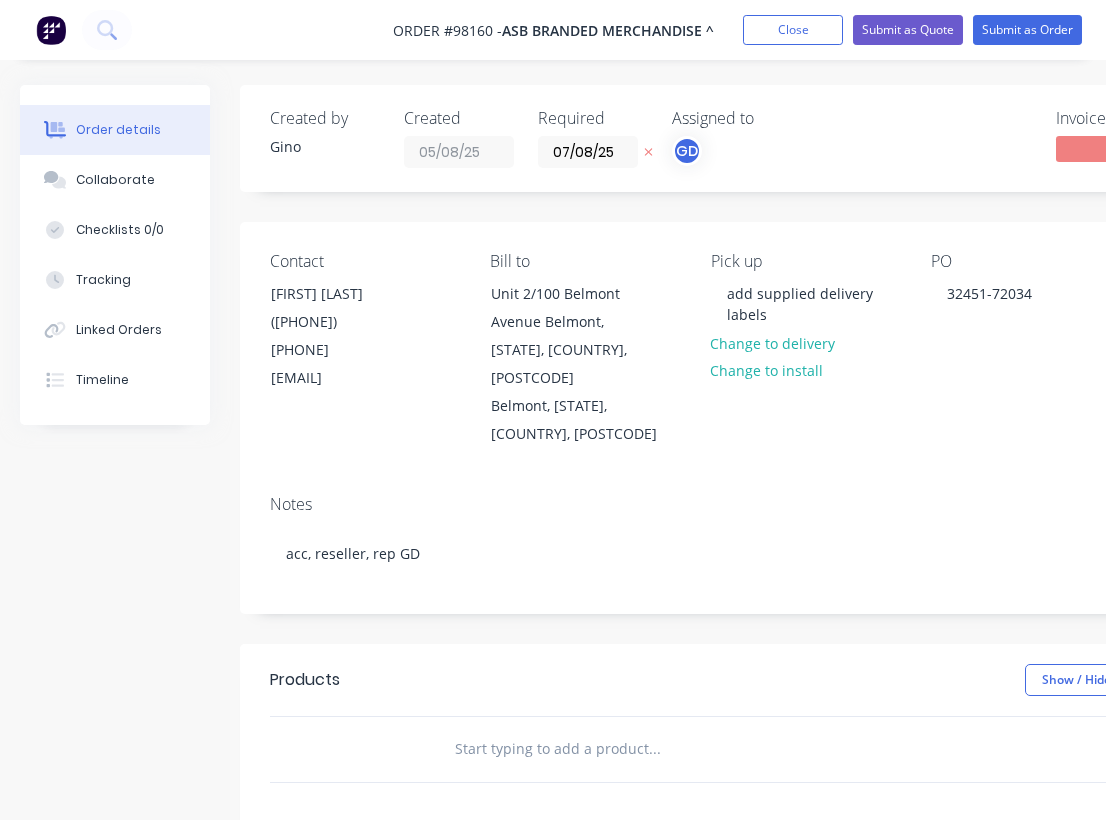 click at bounding box center (654, 749) 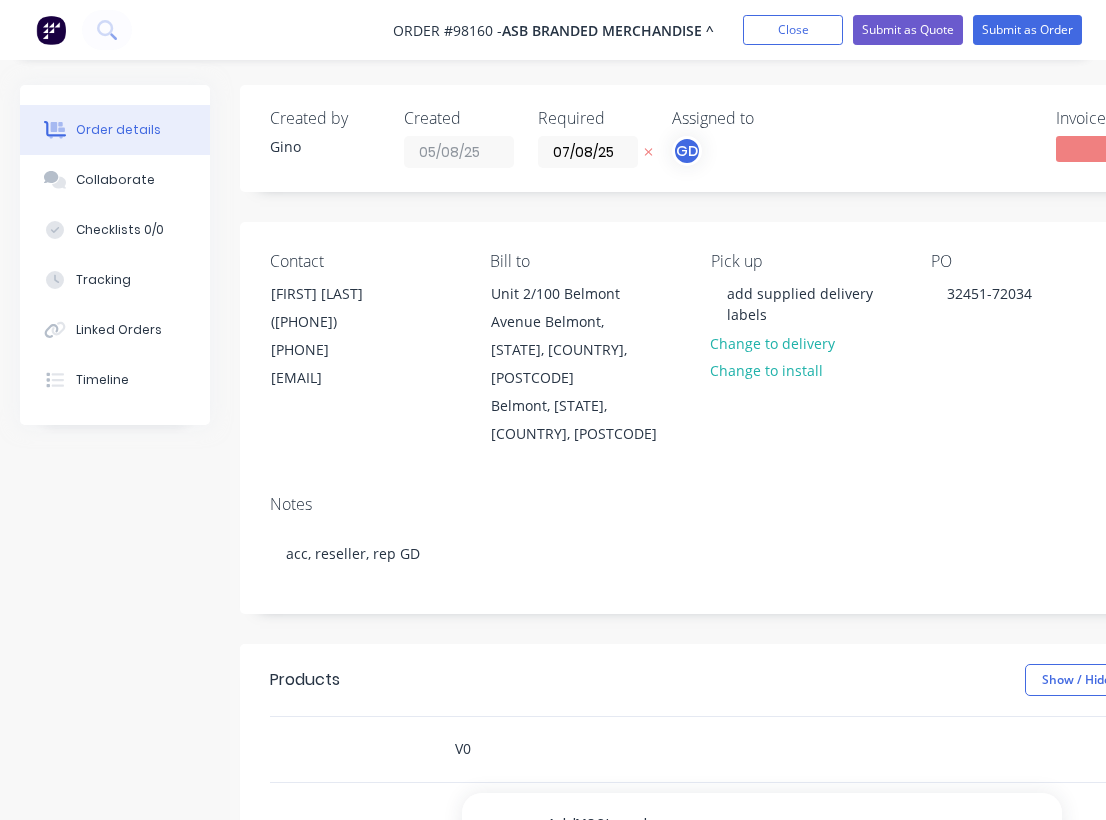 type on "V" 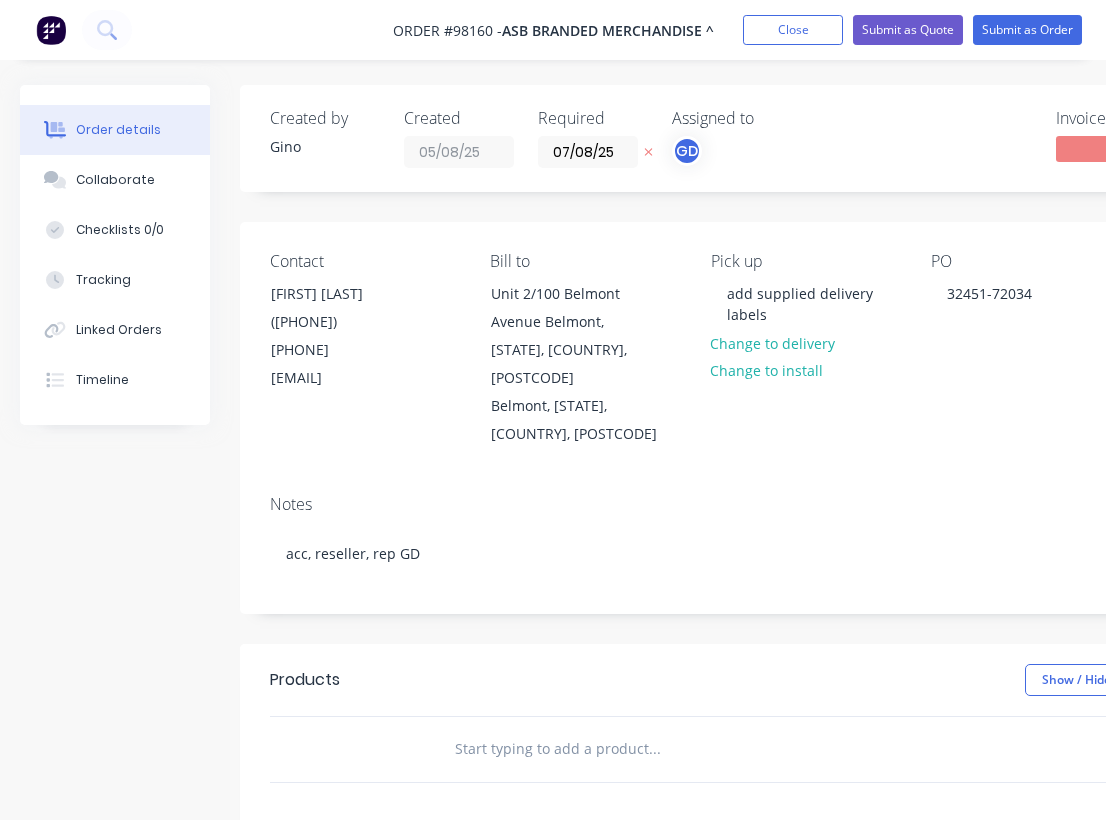 paste on "Frame and printed sock 2200 wide, V02. As per attached screen shot – double sided diff art each side." 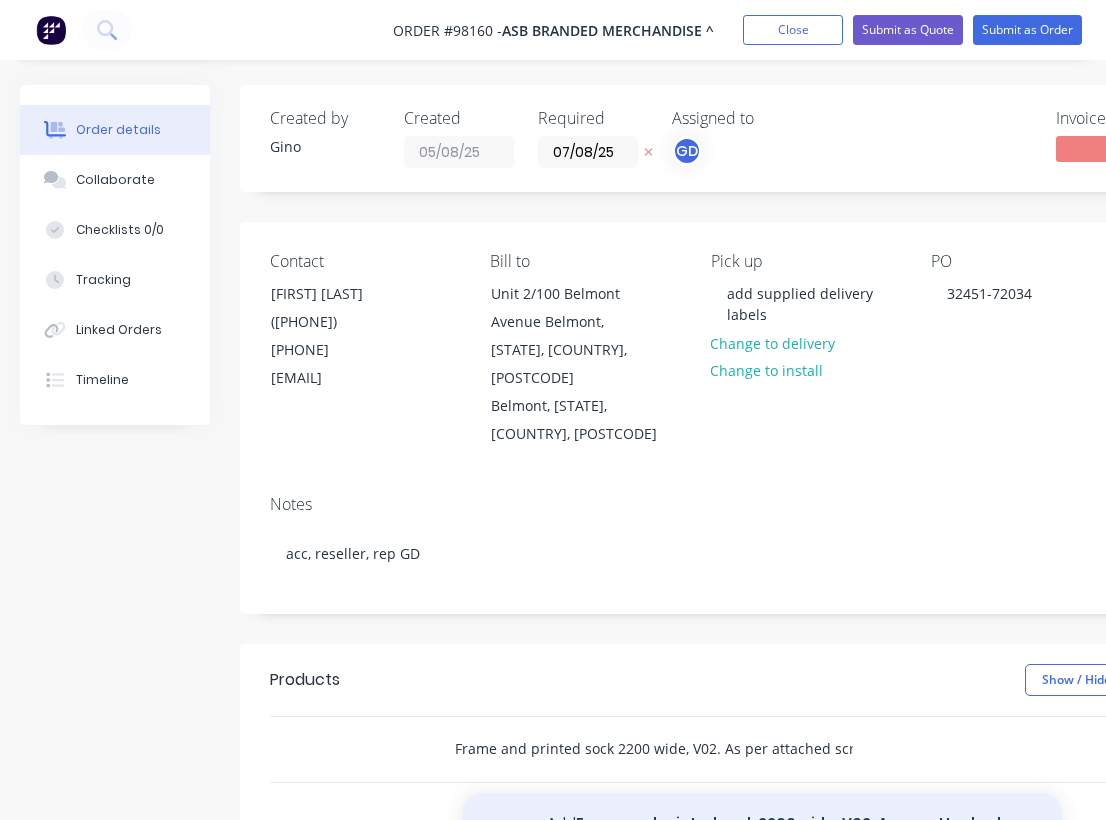 type on "Frame and printed sock 2200 wide, V02. As per attached screen shot – double sided diff art each side." 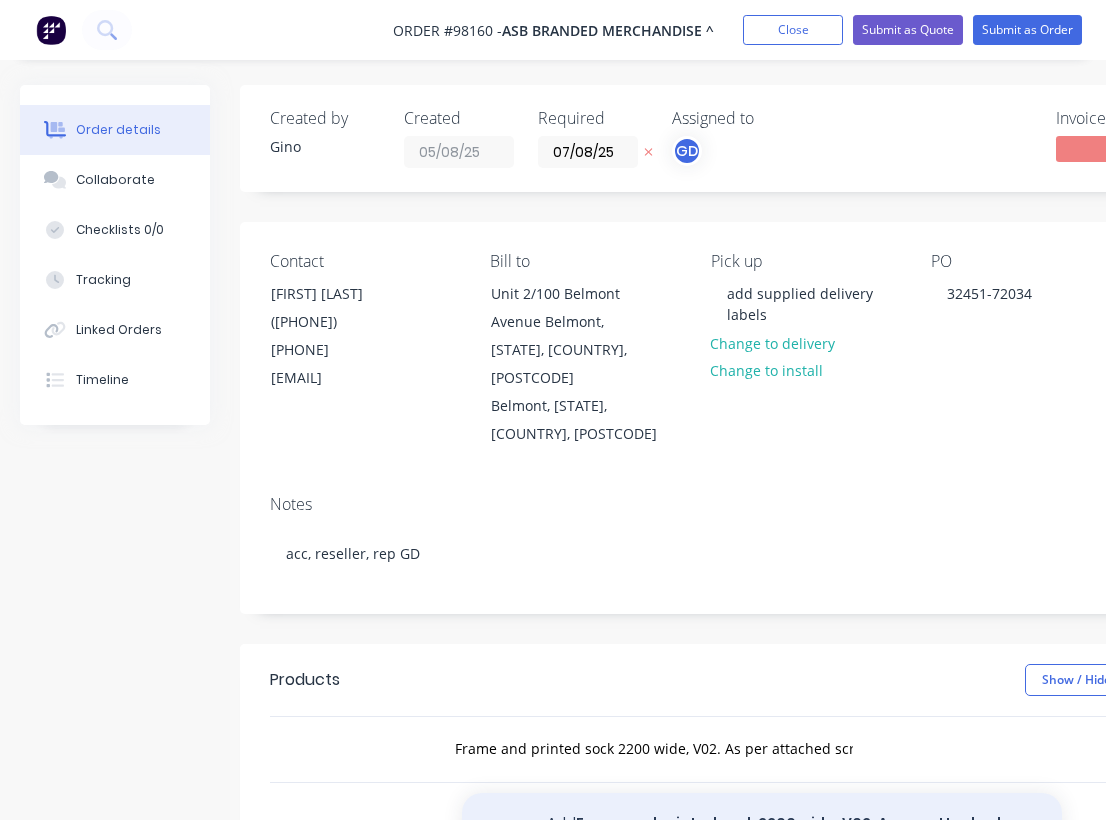 click on "Add  Frame and printed sock 2200 wide, V02. As per attached screen shot – double sided diff art each side.  to order" at bounding box center [762, 834] 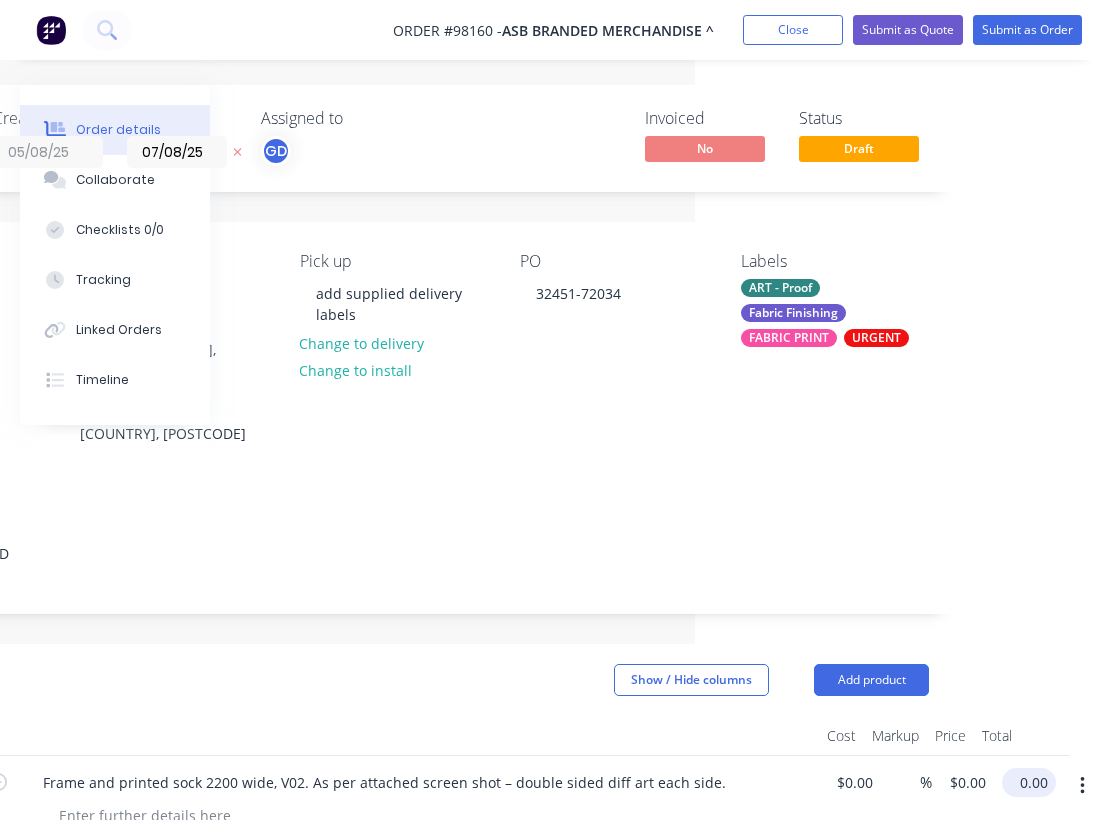 click on "0.00" at bounding box center [1033, 782] 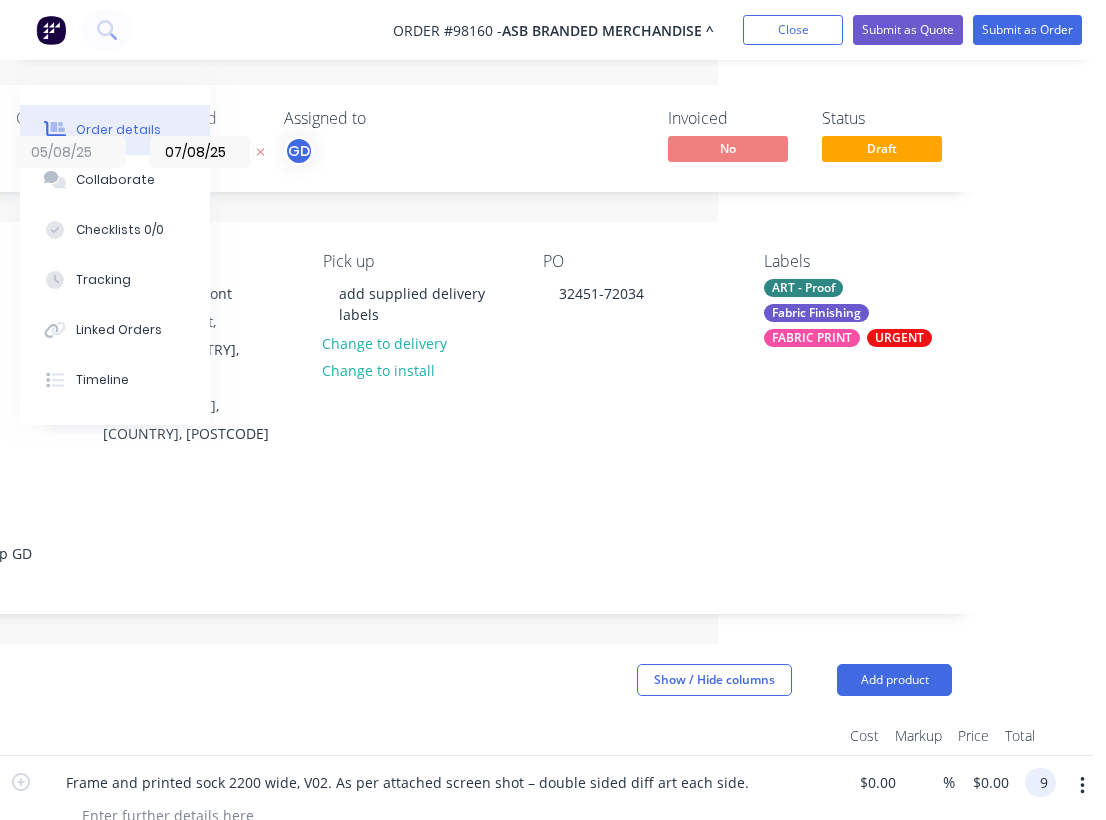 scroll, scrollTop: 0, scrollLeft: 388, axis: horizontal 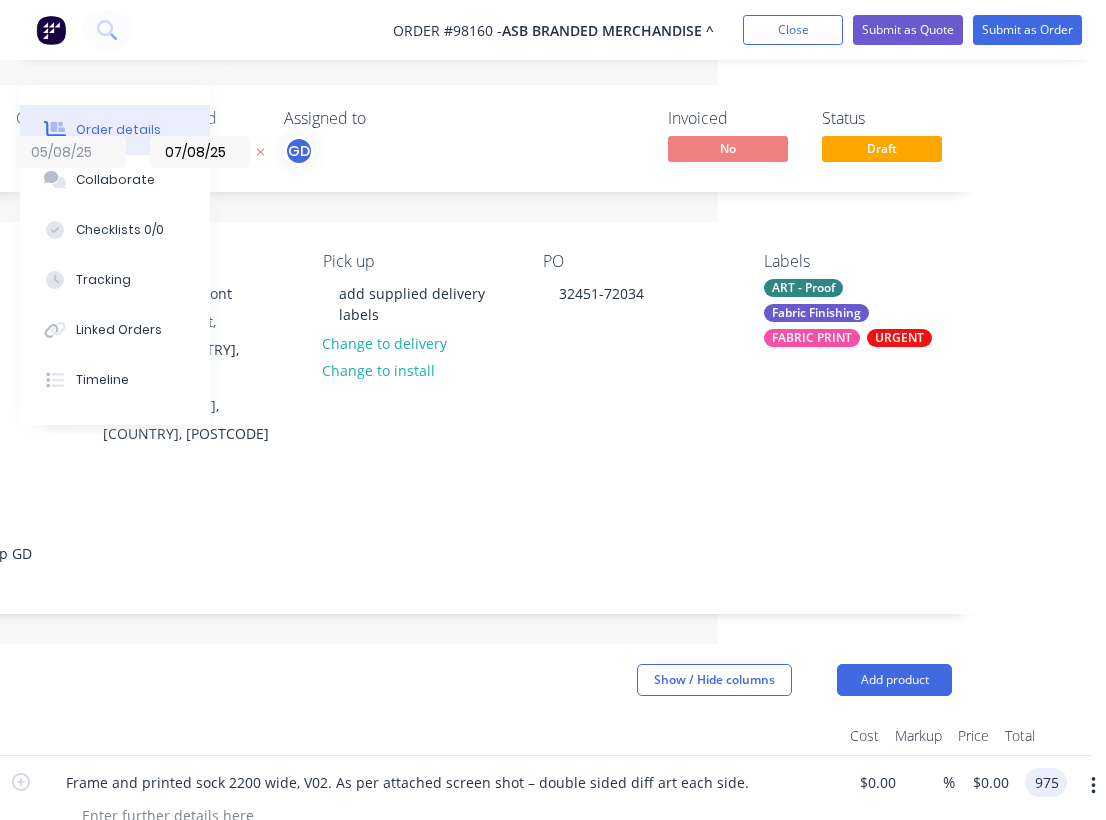 type on "$975.00" 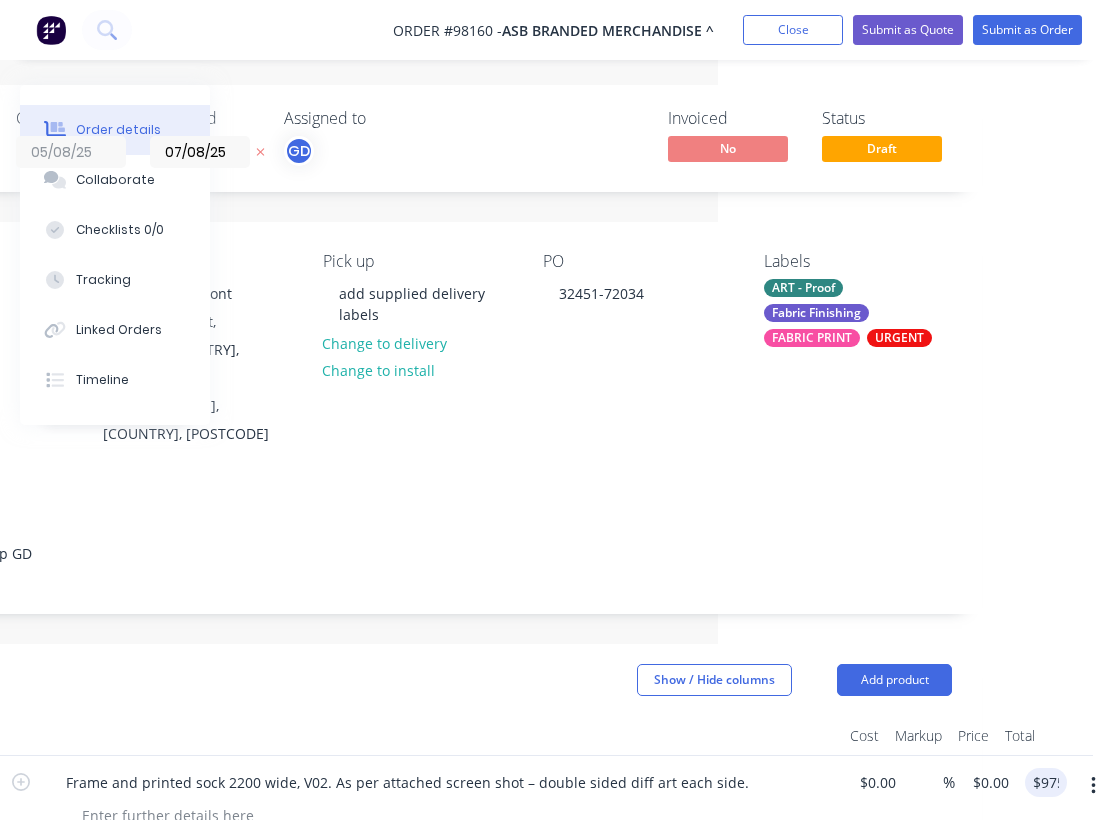 type on "$975.00" 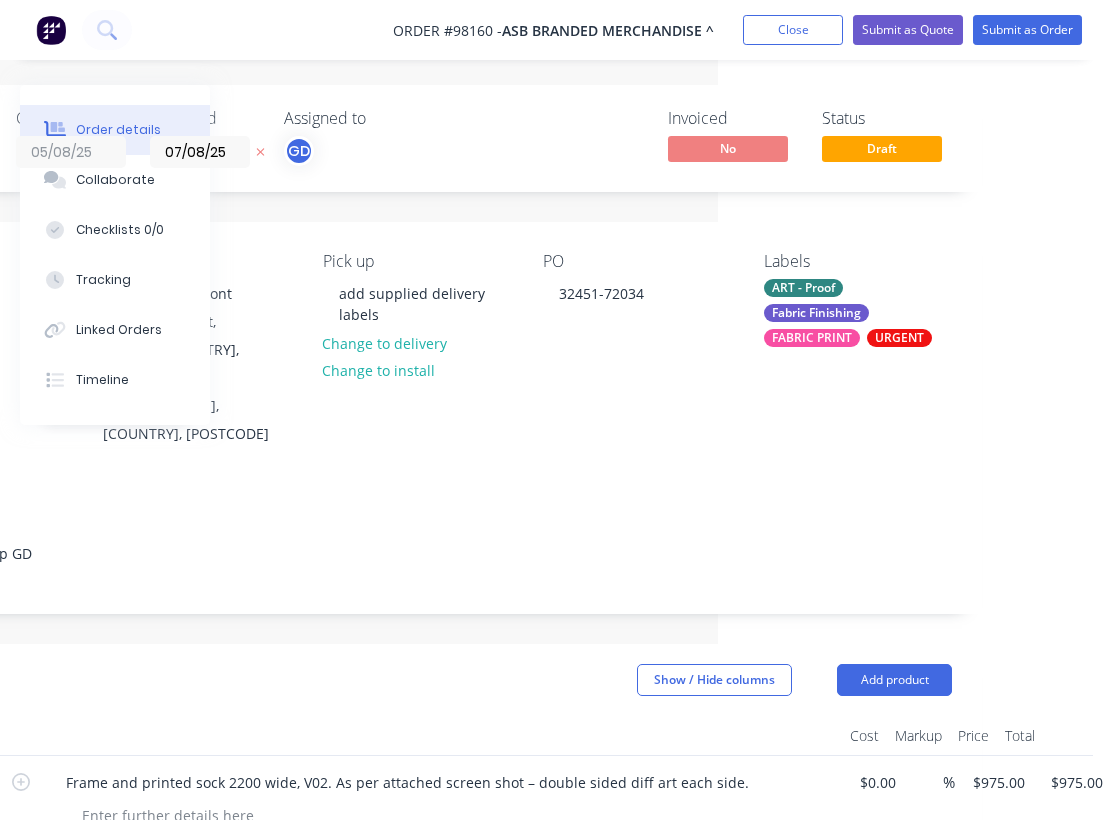 click on "Products Show / Hide columns Add product" at bounding box center [417, 680] 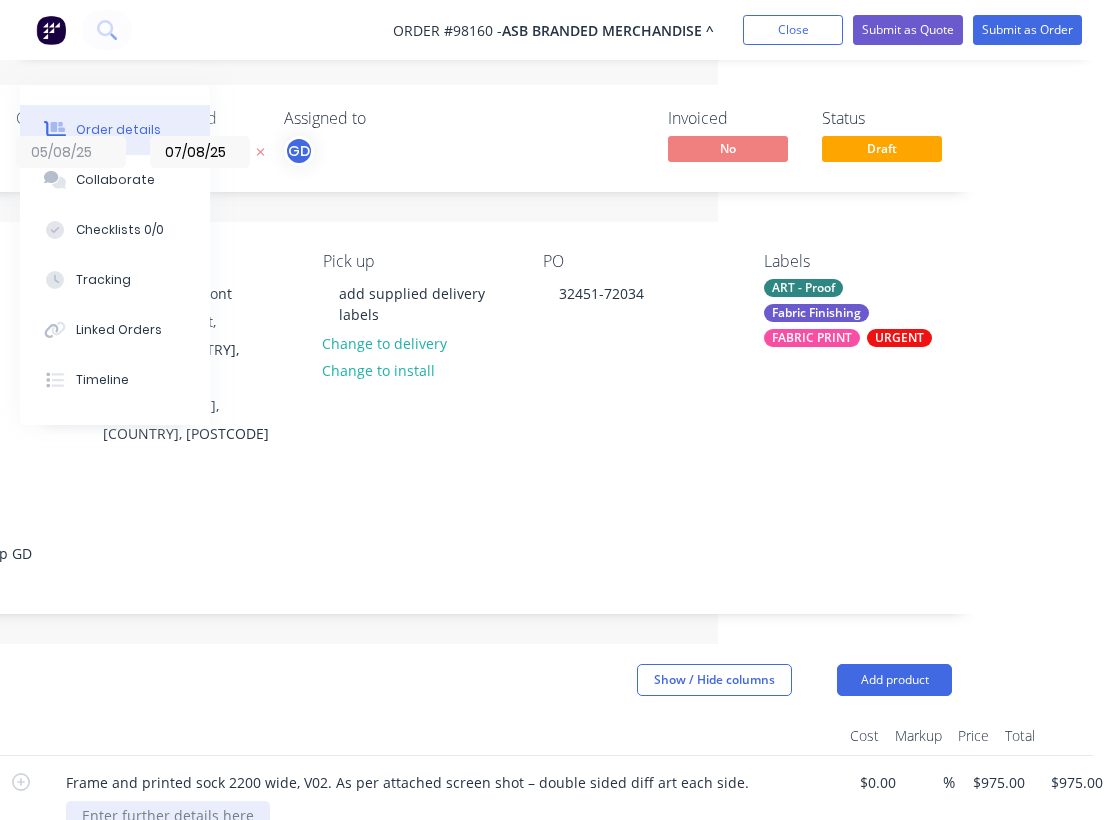 paste 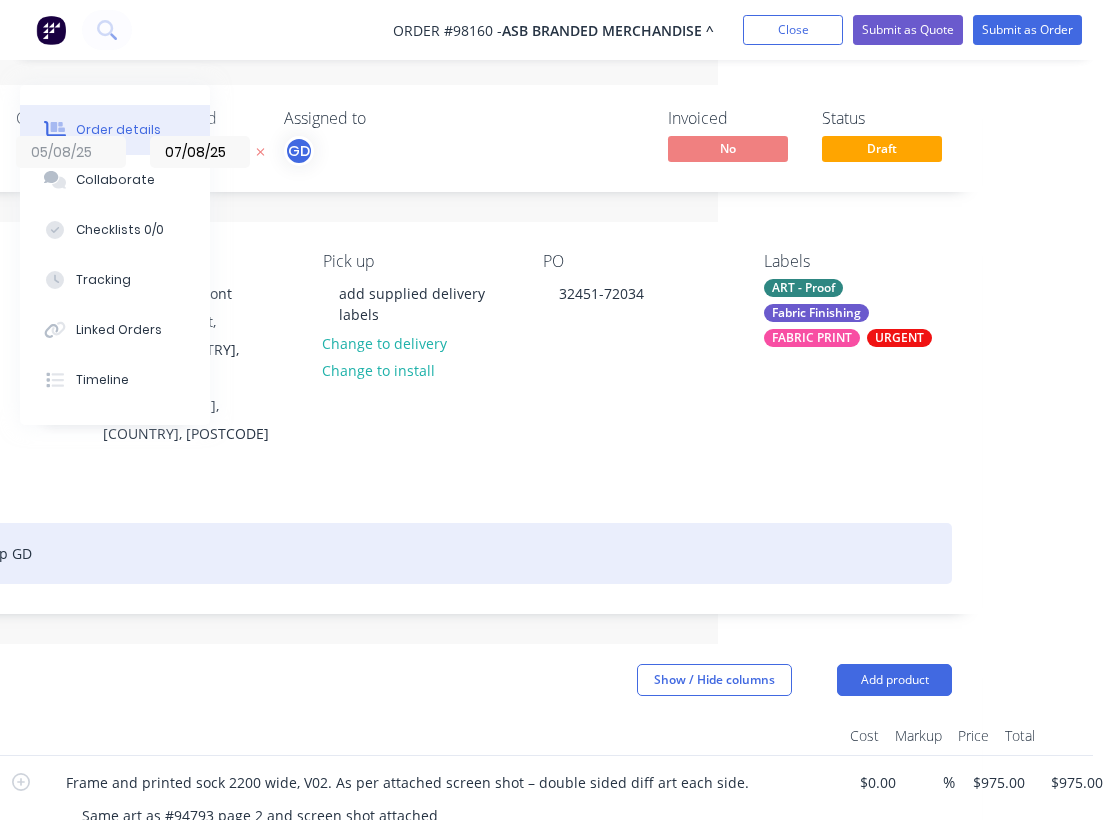 click on "acc, reseller, rep GD" at bounding box center [417, 553] 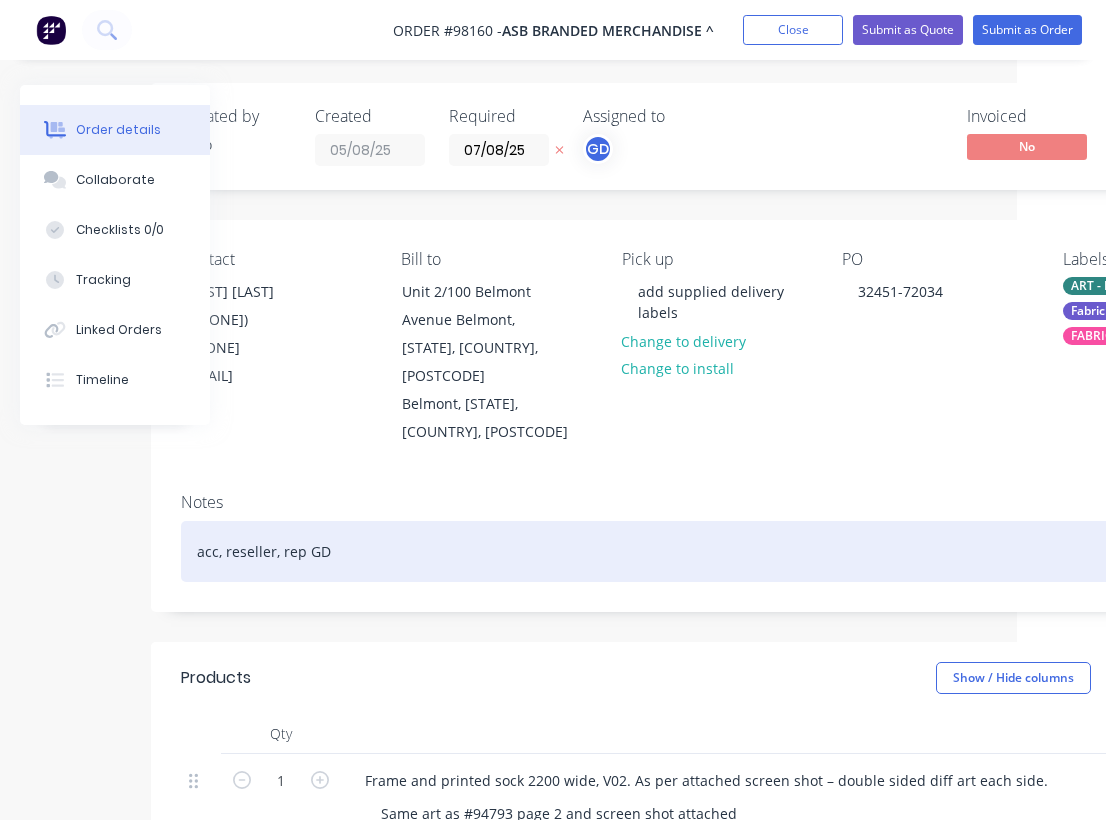 scroll, scrollTop: 2, scrollLeft: 0, axis: vertical 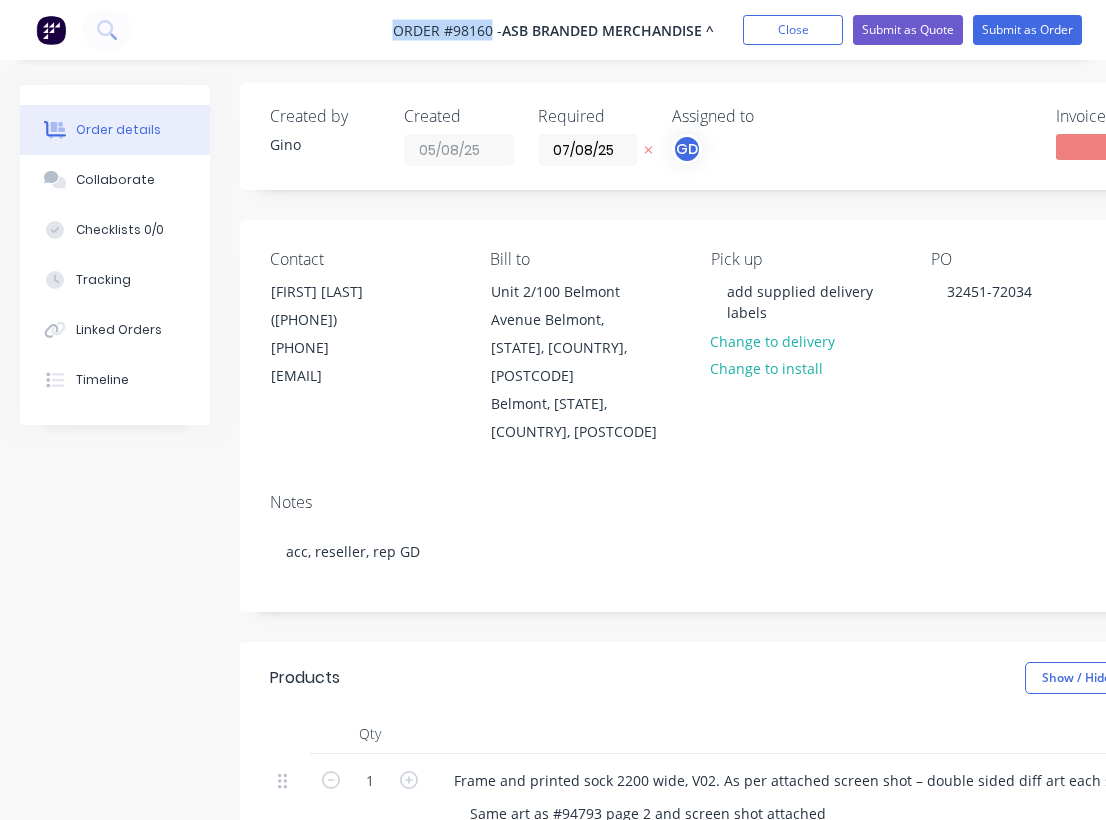 drag, startPoint x: 385, startPoint y: 23, endPoint x: 492, endPoint y: 38, distance: 108.04629 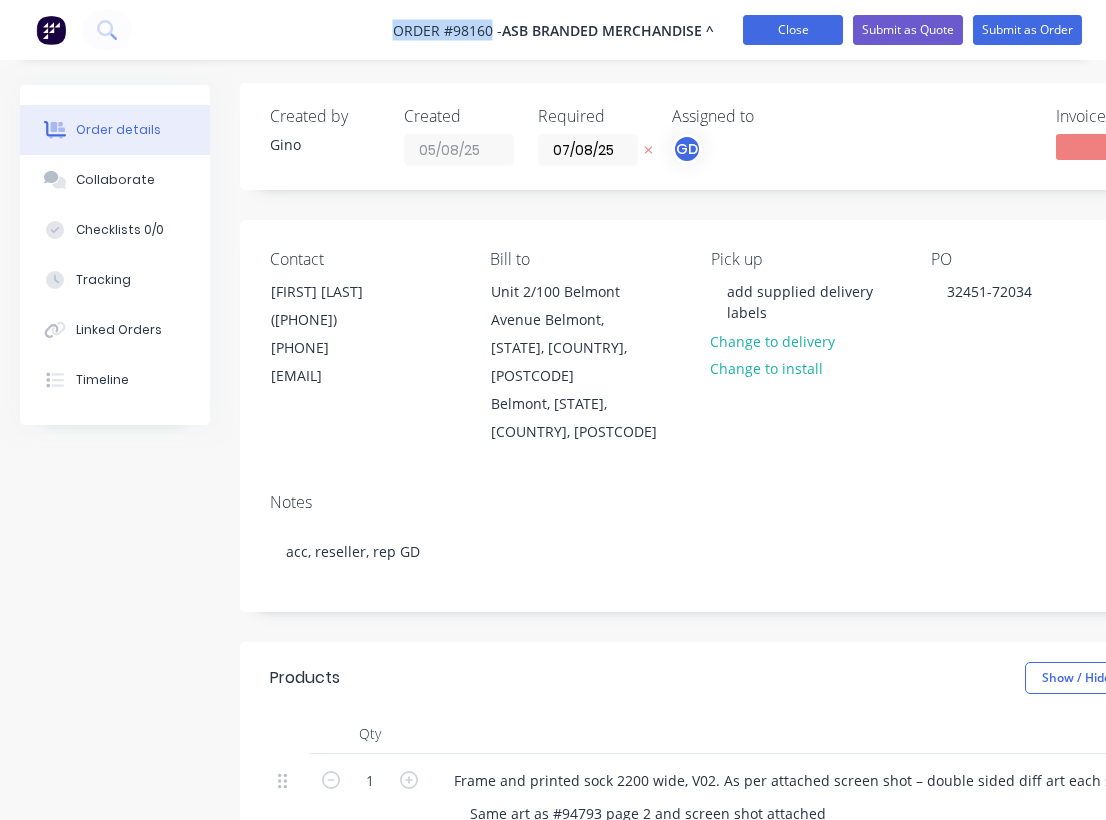 click on "Close" at bounding box center (793, 30) 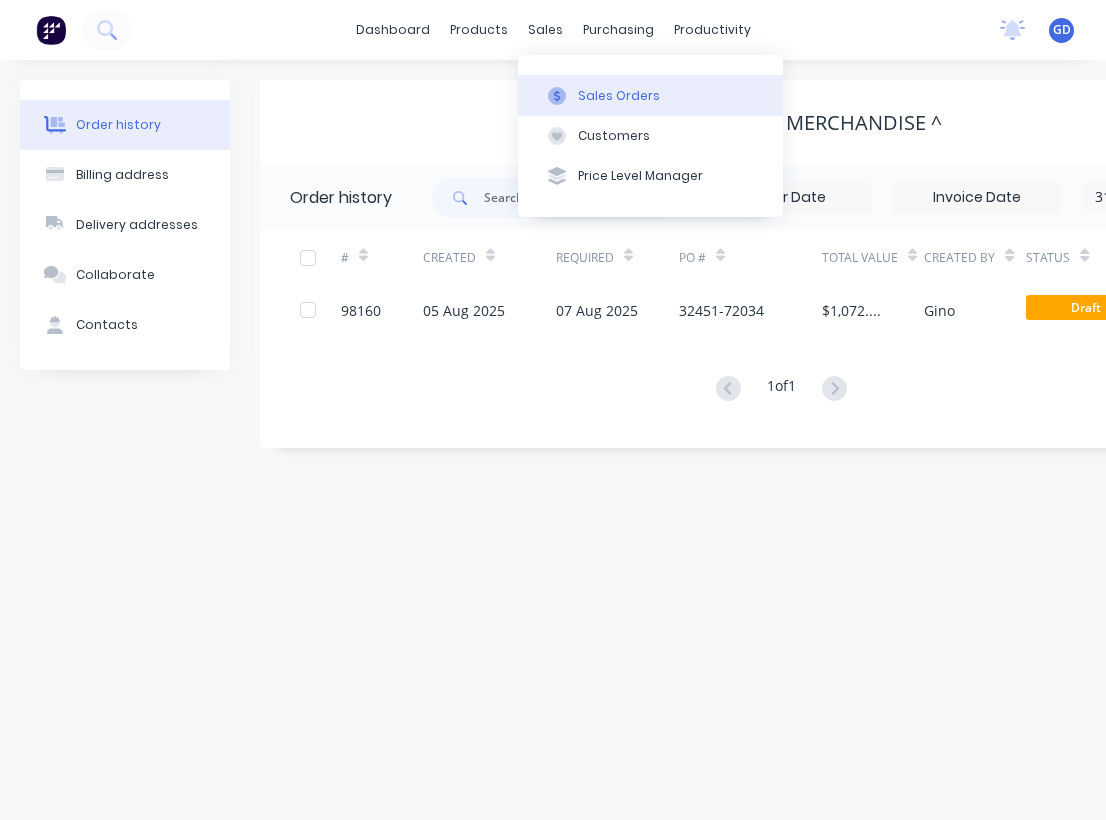 click on "Sales Orders" at bounding box center [619, 96] 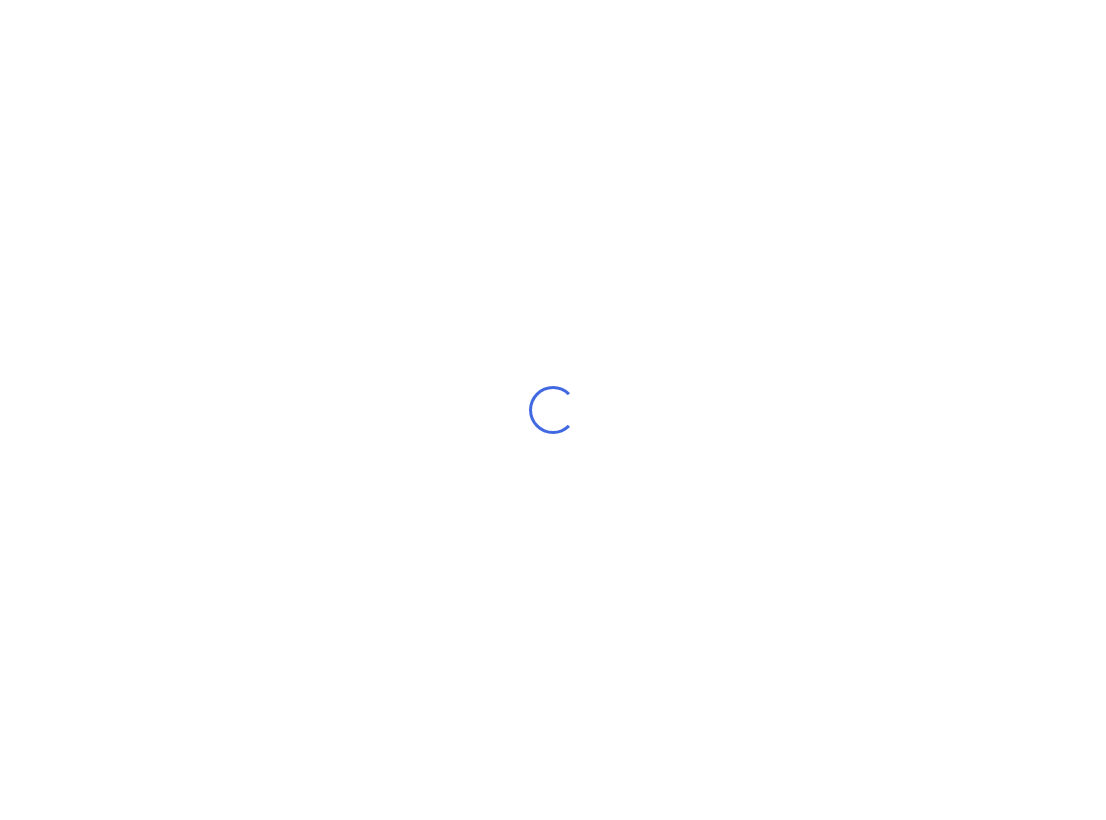 scroll, scrollTop: 0, scrollLeft: 0, axis: both 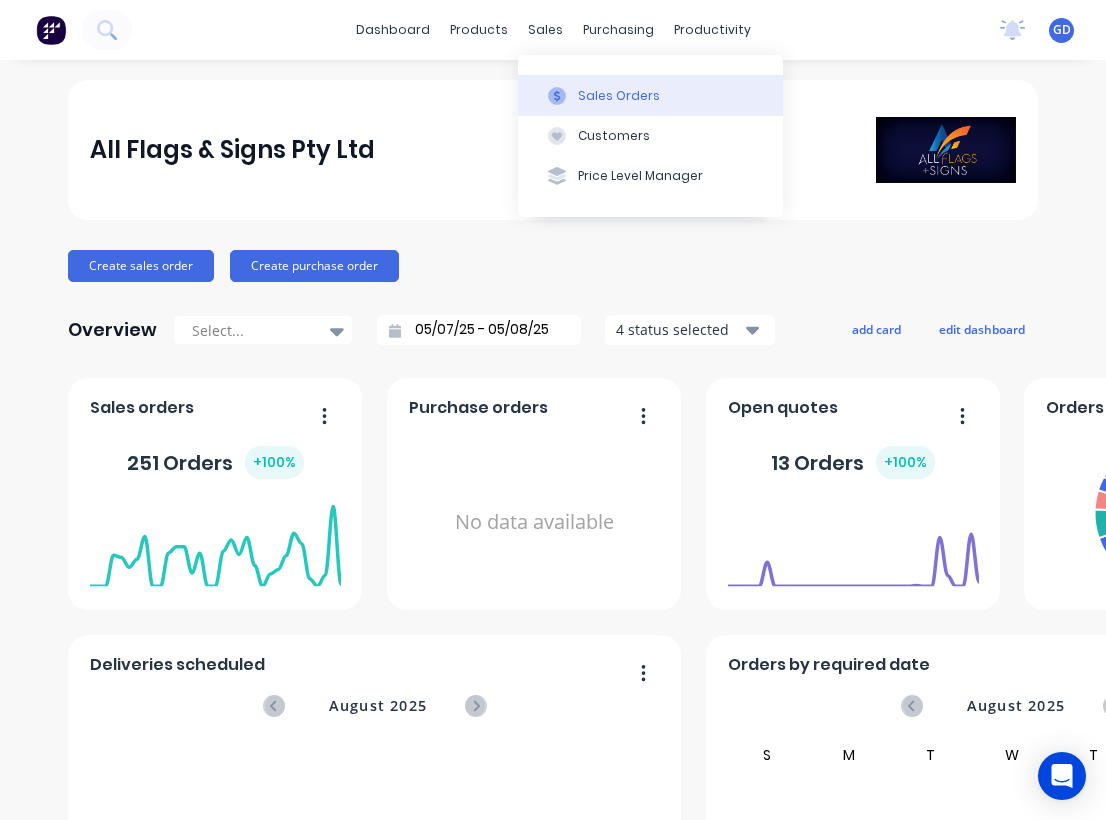 click on "Sales Orders" at bounding box center (650, 95) 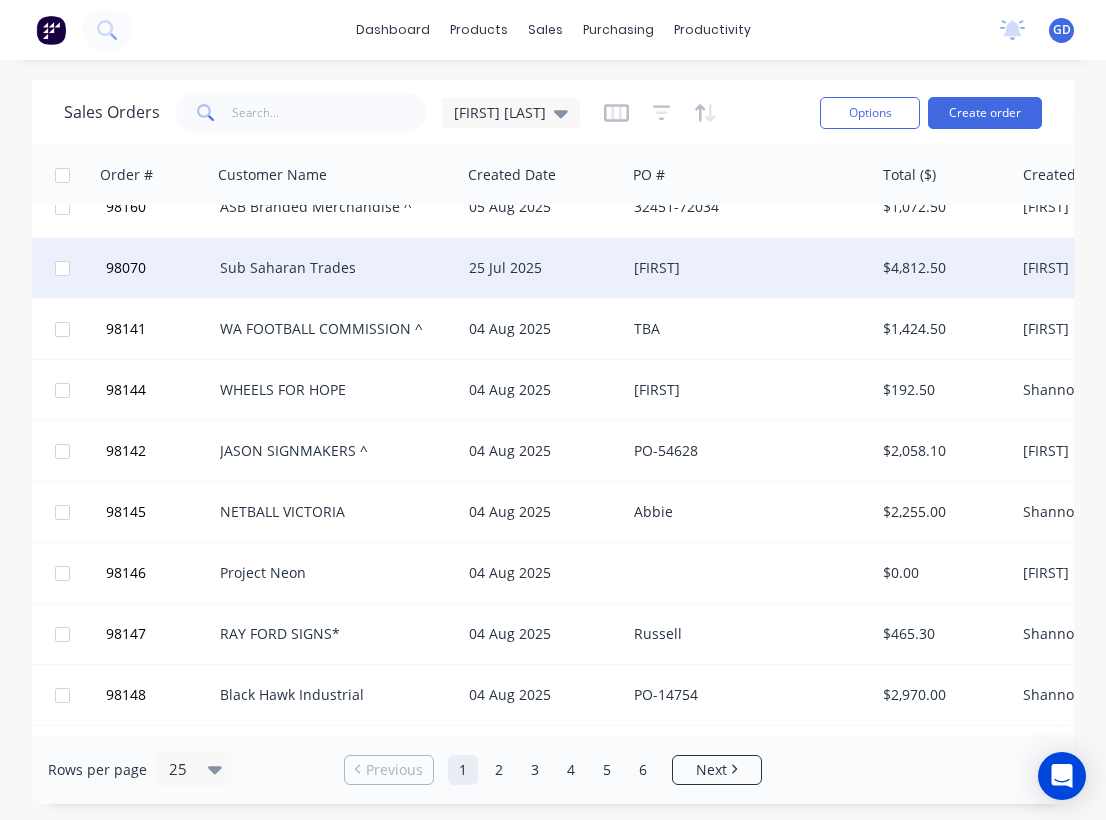 scroll, scrollTop: 157, scrollLeft: 2, axis: both 